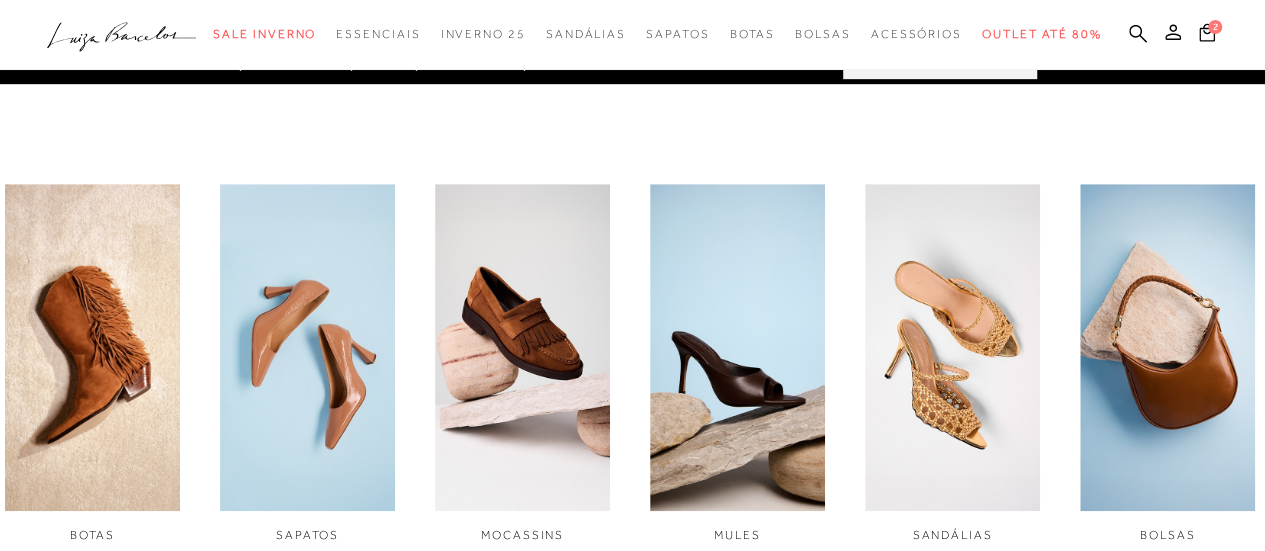 scroll, scrollTop: 0, scrollLeft: 0, axis: both 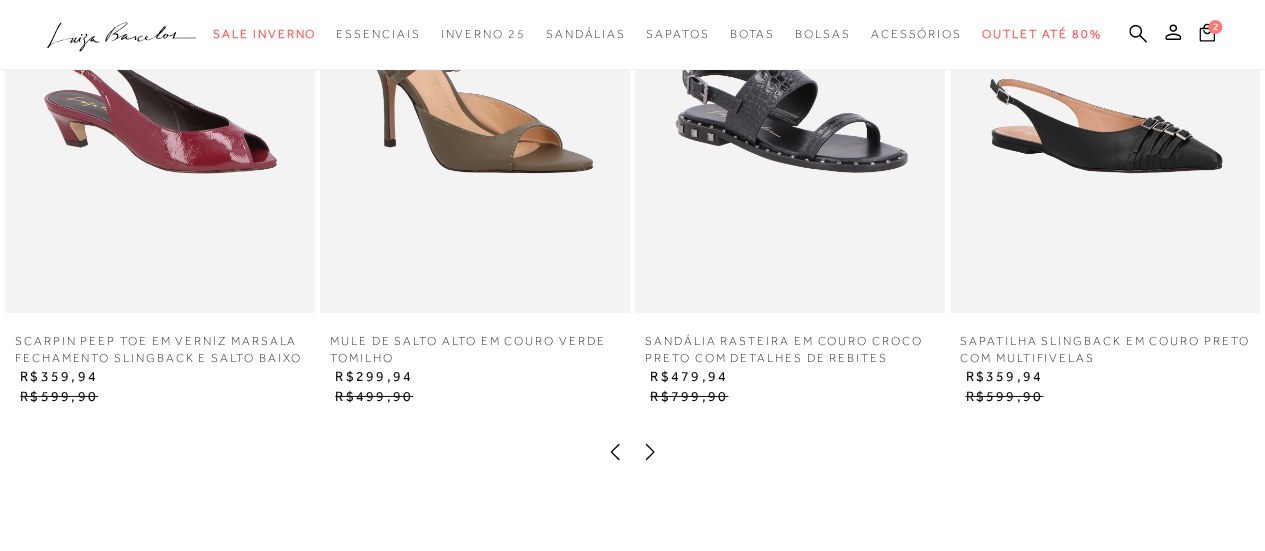 click 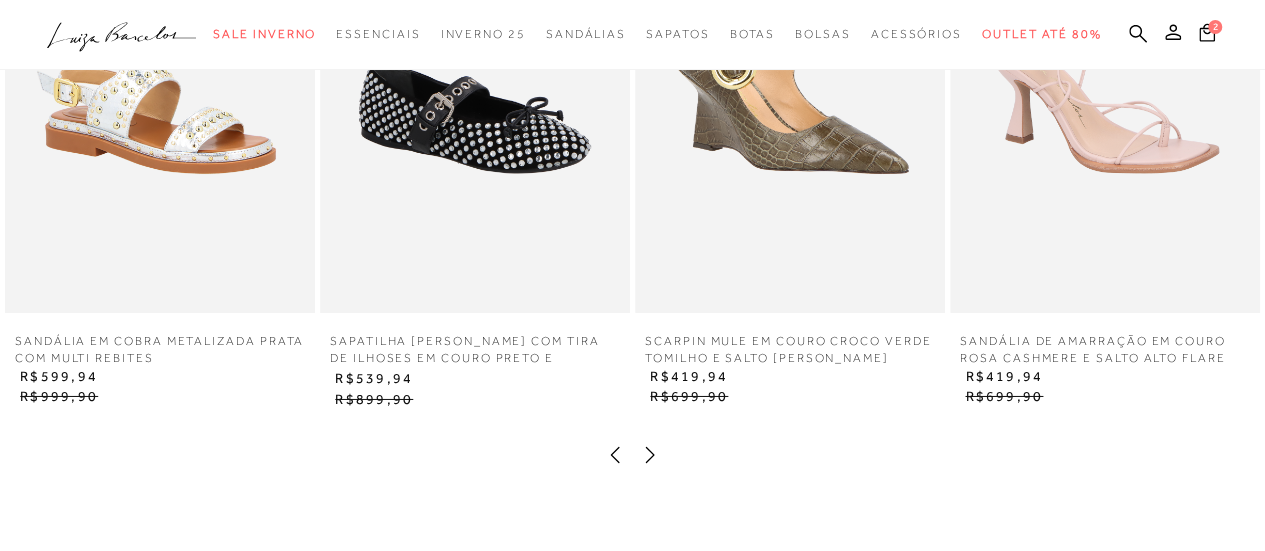 click 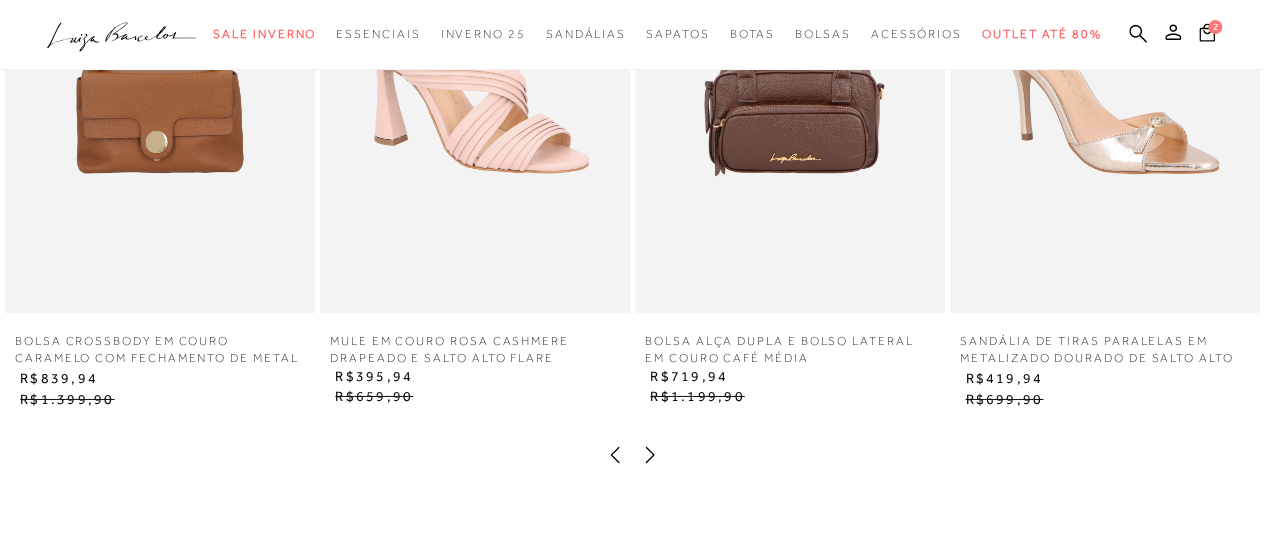 click 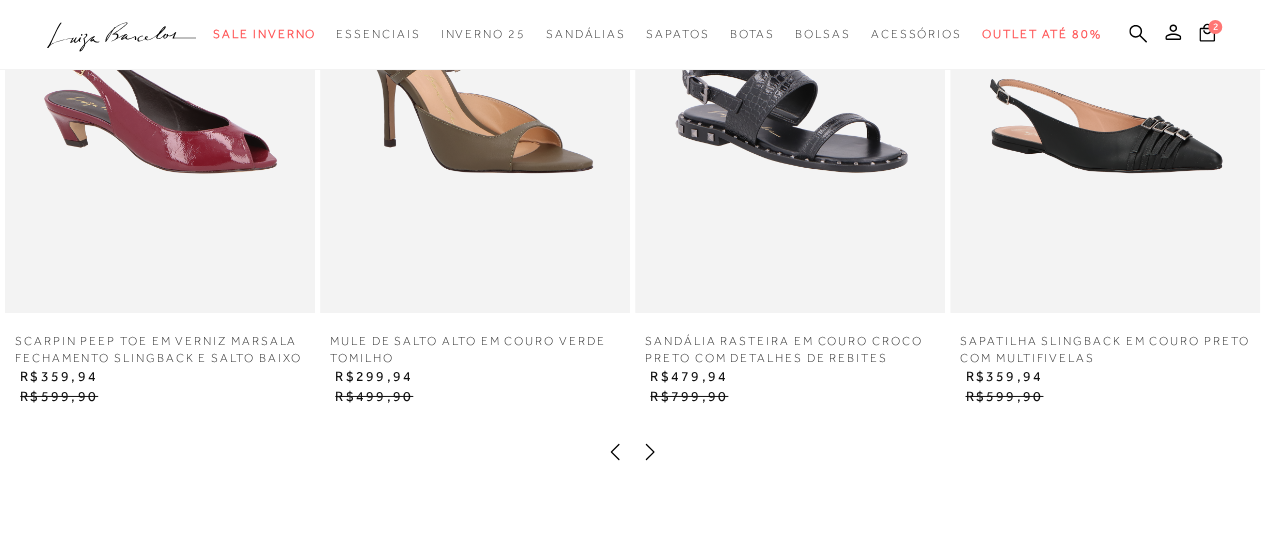 click 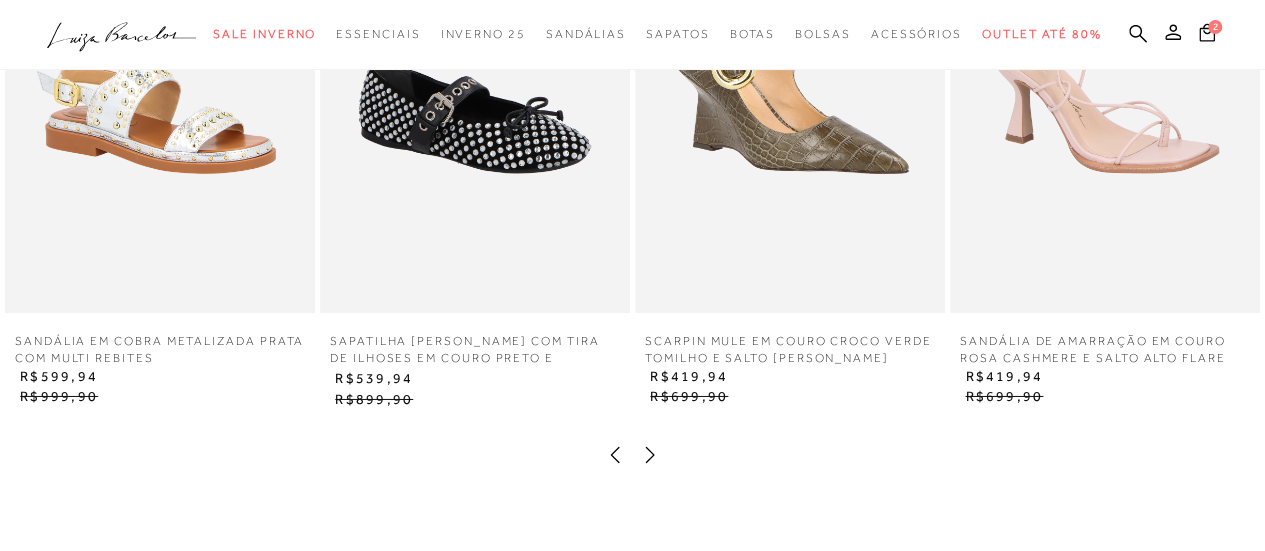 click 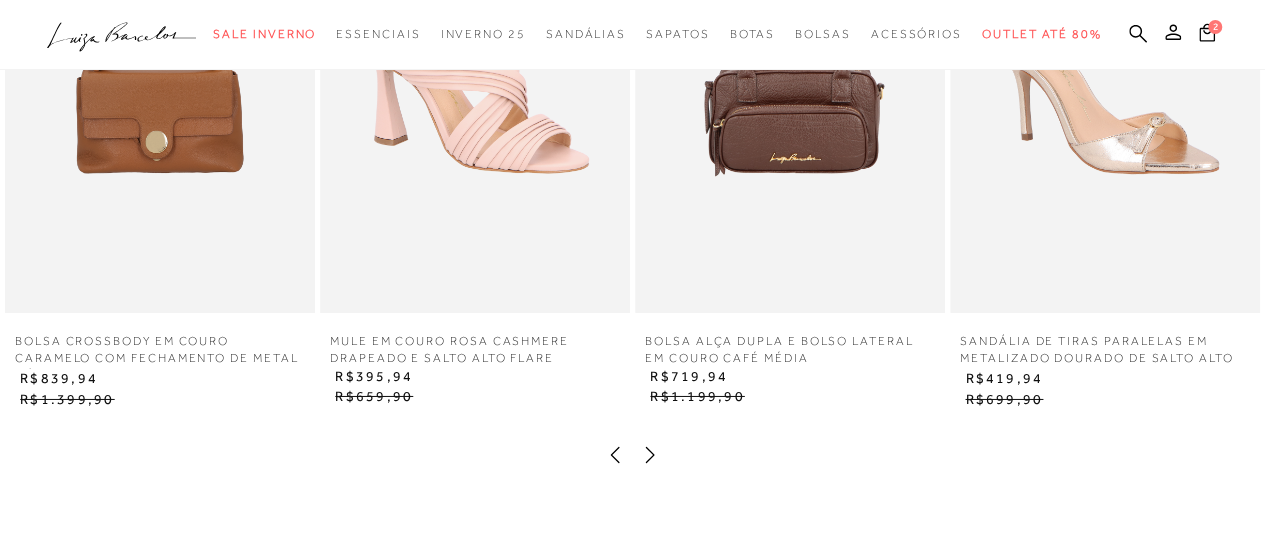 click 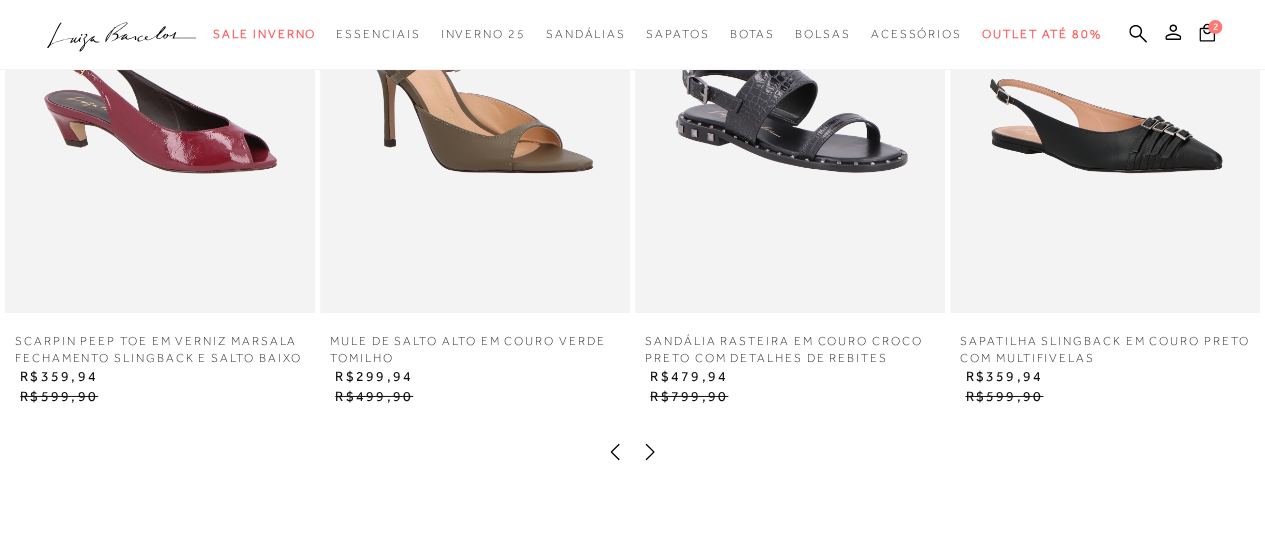 click 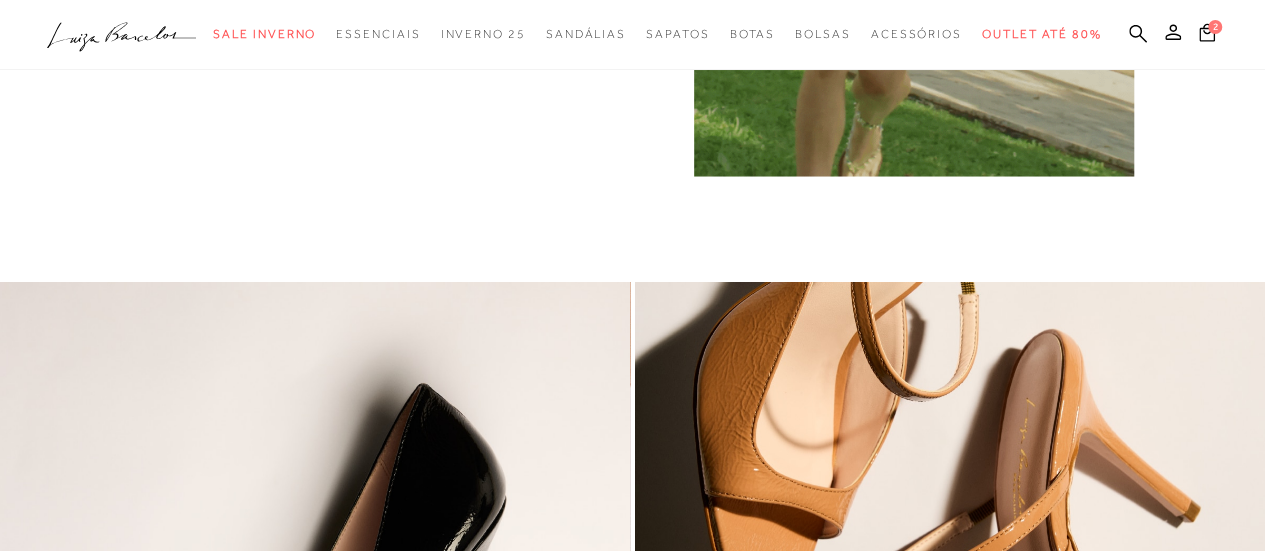scroll, scrollTop: 1800, scrollLeft: 0, axis: vertical 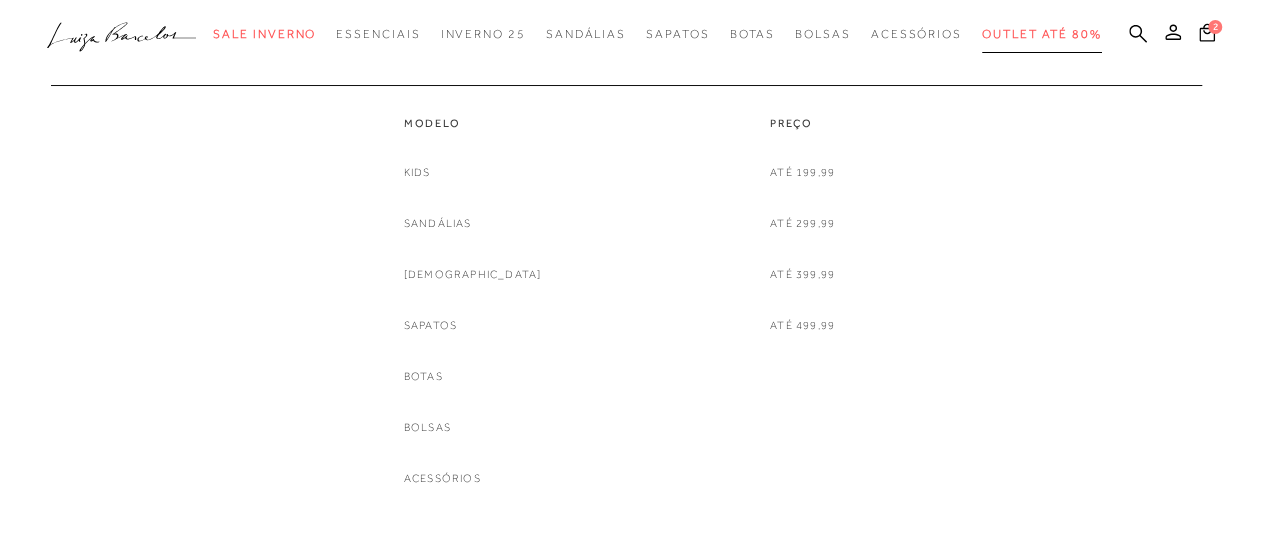 click on "Outlet até 80%" at bounding box center (1042, 34) 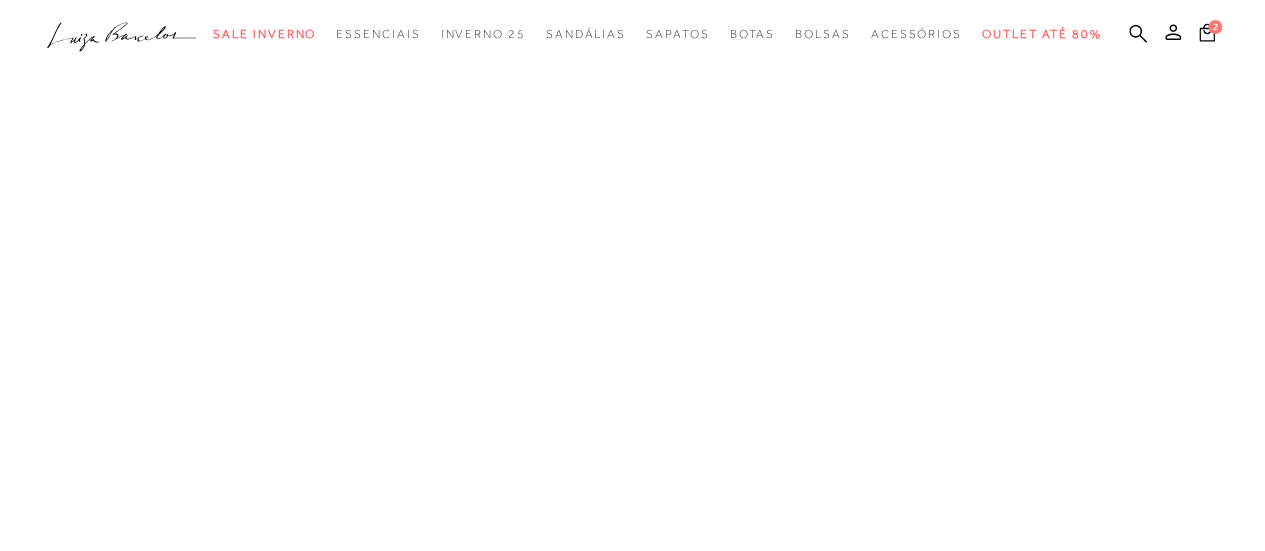 scroll, scrollTop: 0, scrollLeft: 0, axis: both 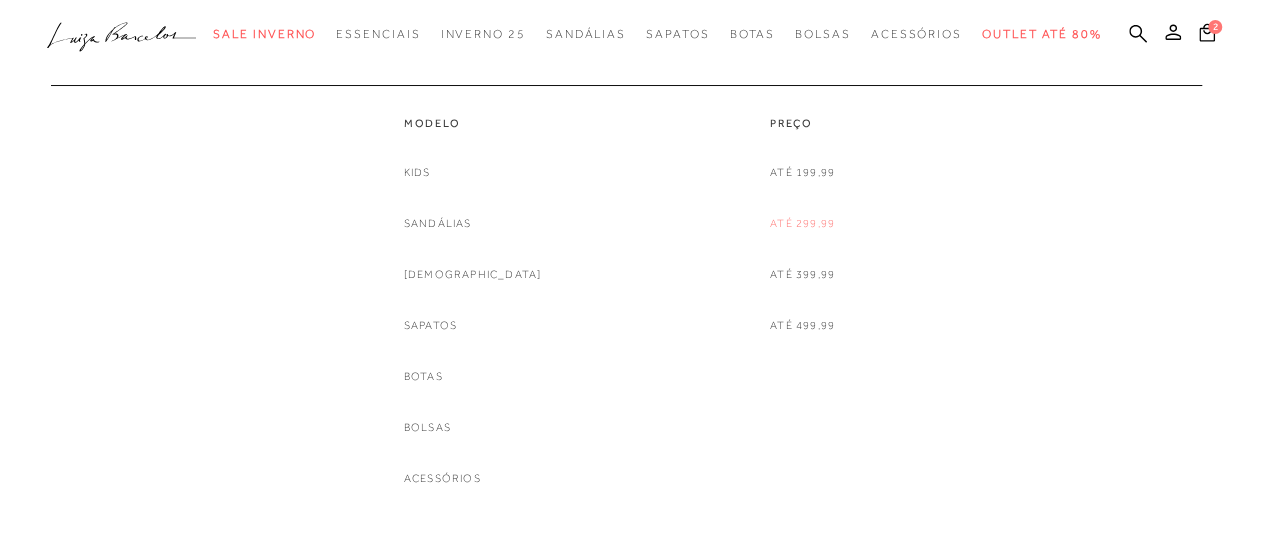 click on "Até 299,99" at bounding box center (802, 223) 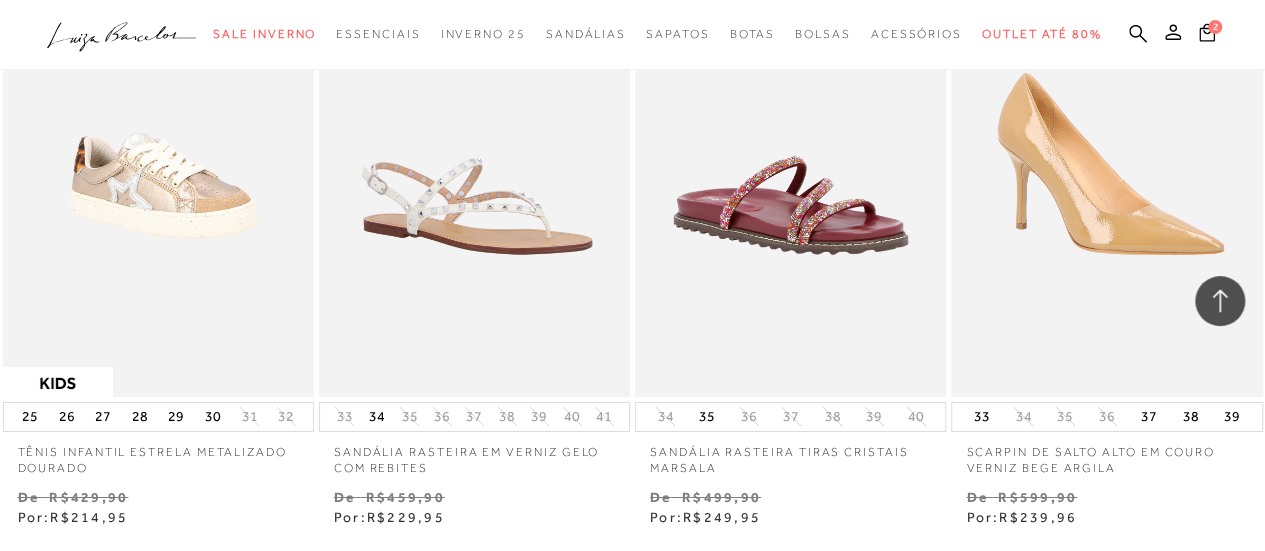 scroll, scrollTop: 3700, scrollLeft: 0, axis: vertical 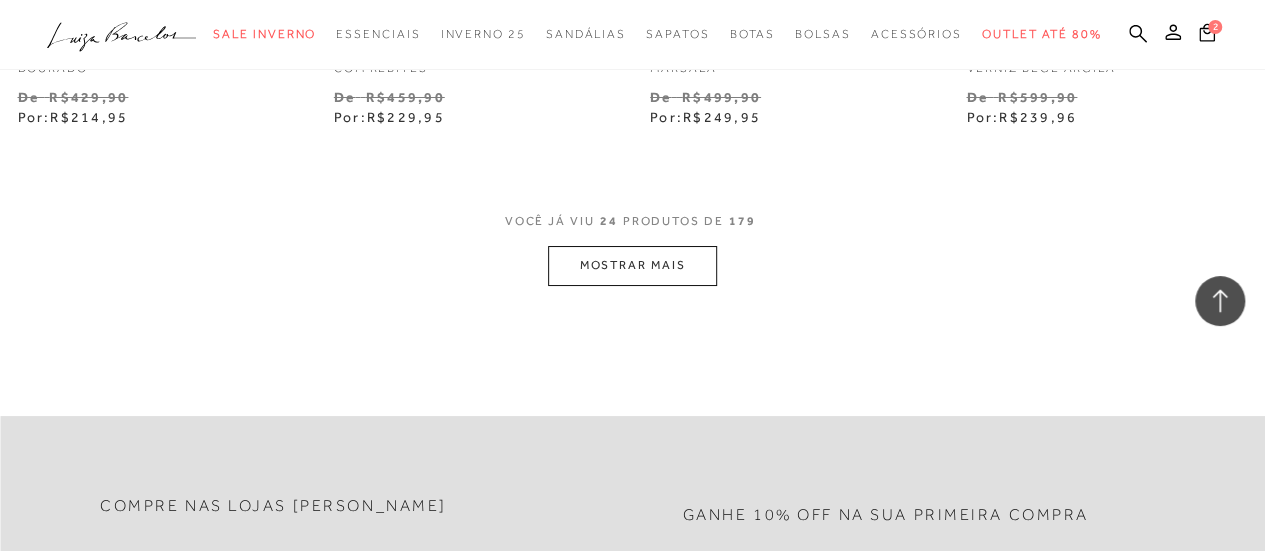 click on "MOSTRAR MAIS" at bounding box center (632, 265) 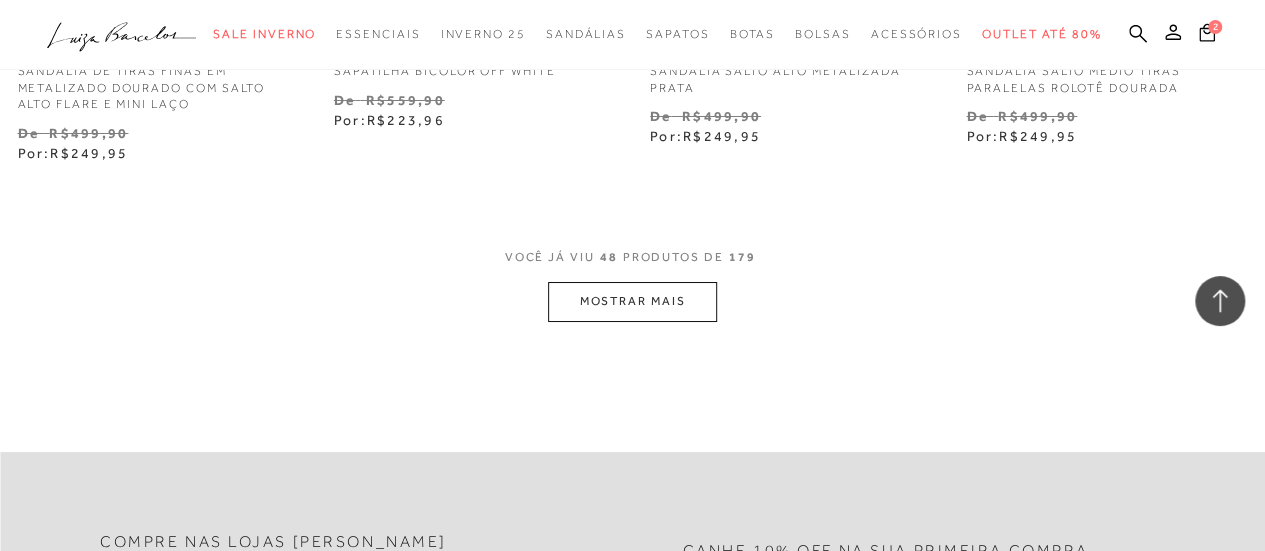 scroll, scrollTop: 7400, scrollLeft: 0, axis: vertical 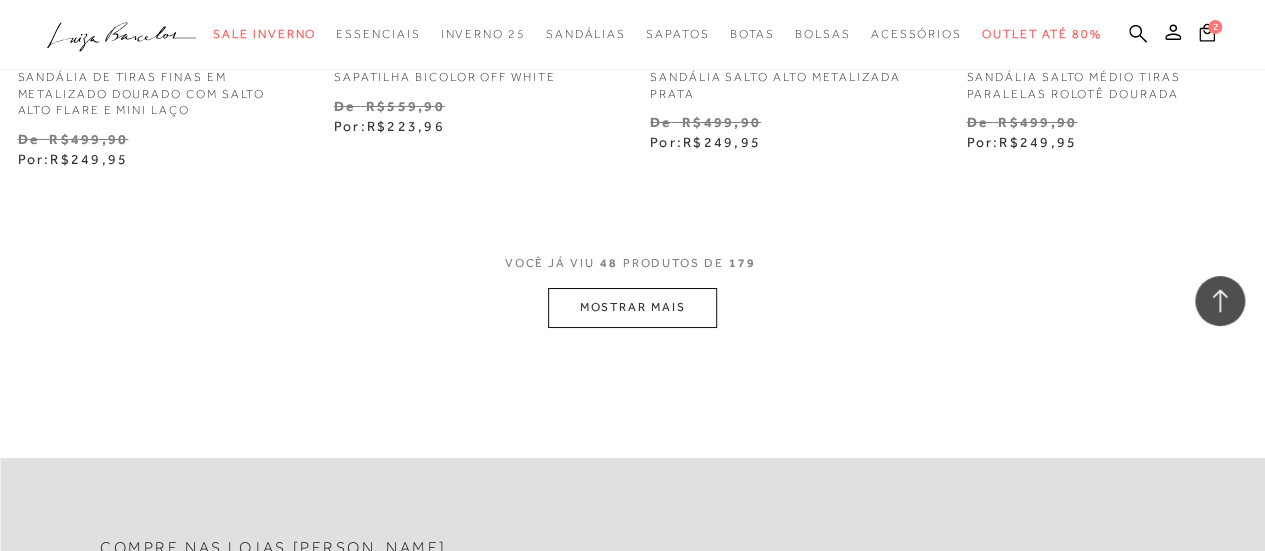 click on "MOSTRAR MAIS" at bounding box center [632, 307] 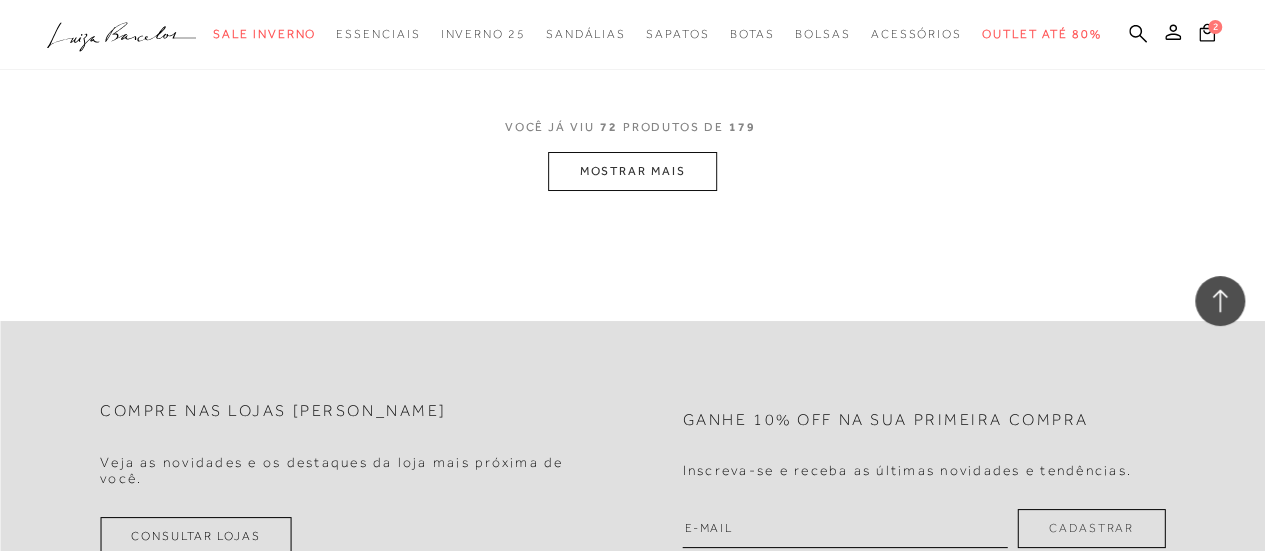 scroll, scrollTop: 11300, scrollLeft: 0, axis: vertical 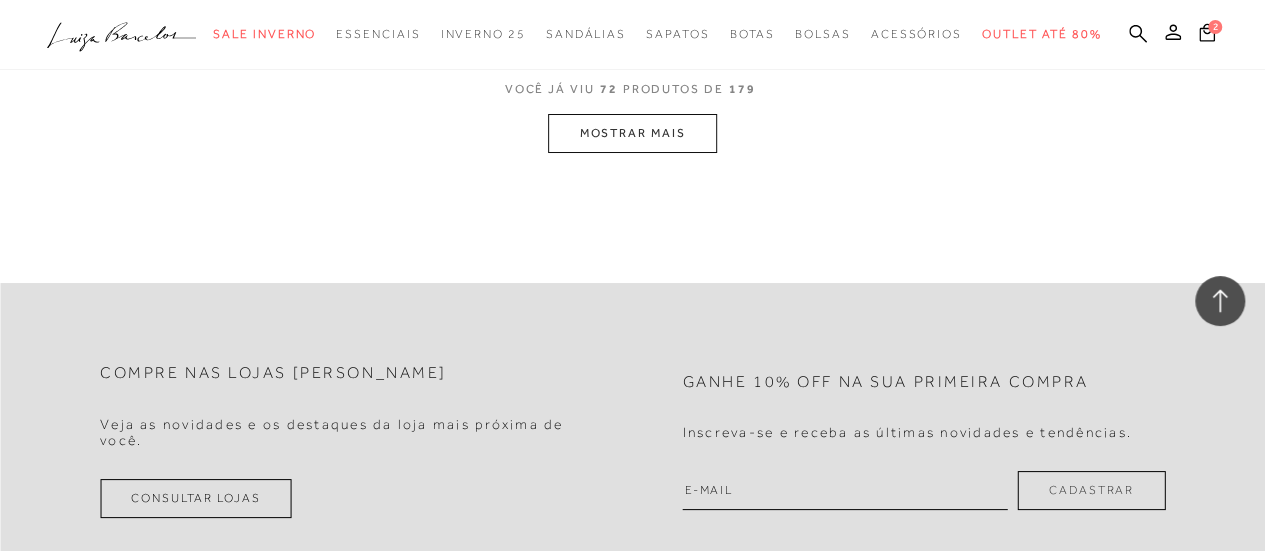 click on "MOSTRAR MAIS" at bounding box center [632, 133] 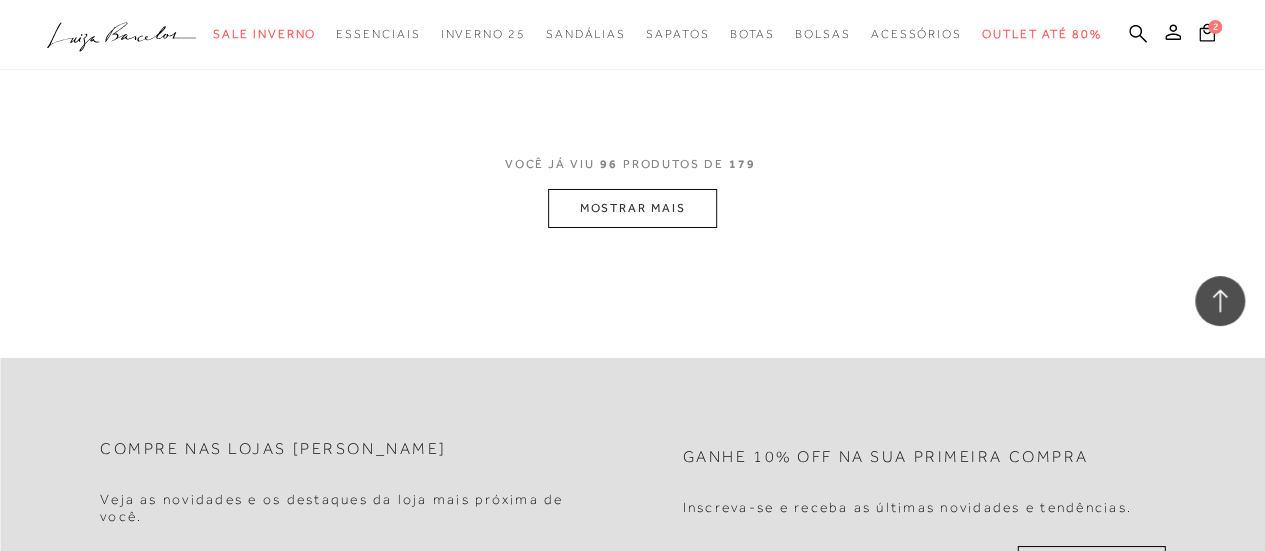 scroll, scrollTop: 14888, scrollLeft: 0, axis: vertical 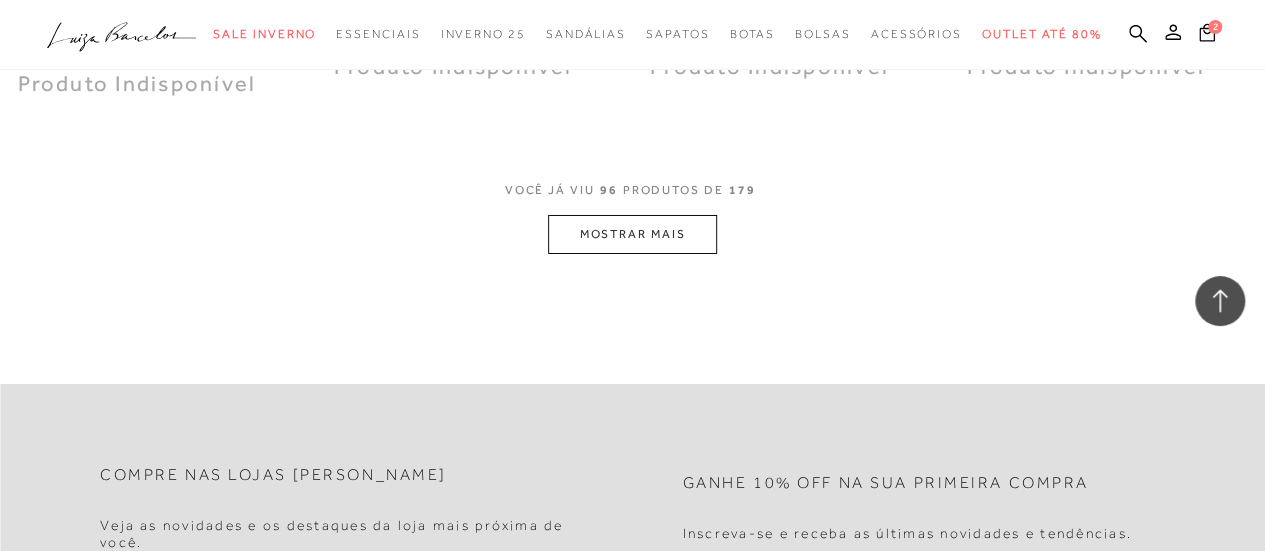 click on "MOSTRAR MAIS" at bounding box center (632, 234) 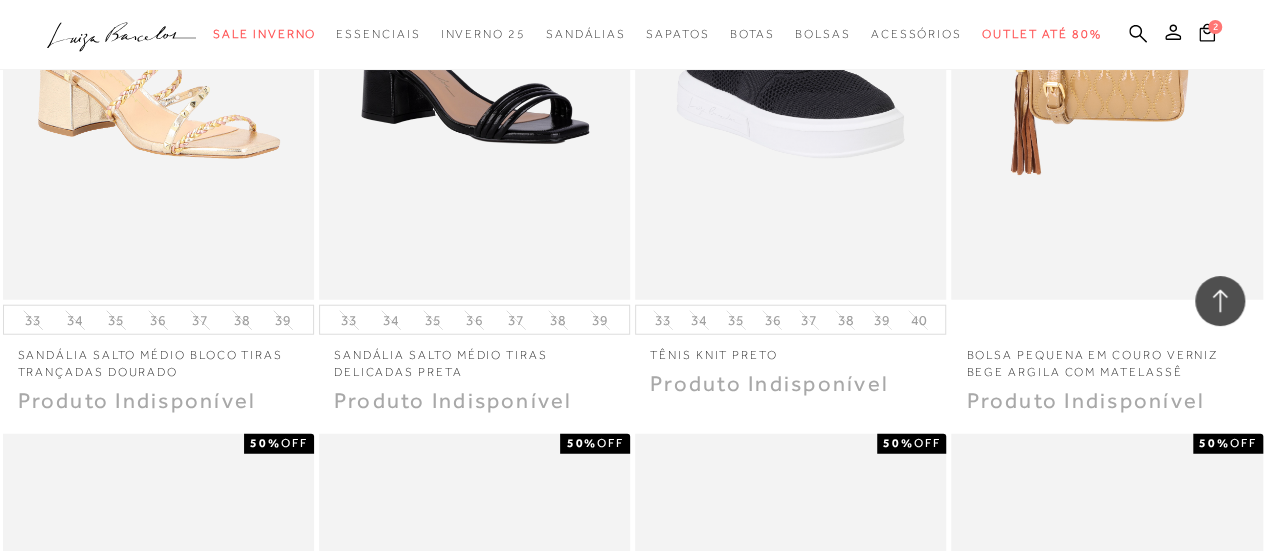 scroll, scrollTop: 17588, scrollLeft: 0, axis: vertical 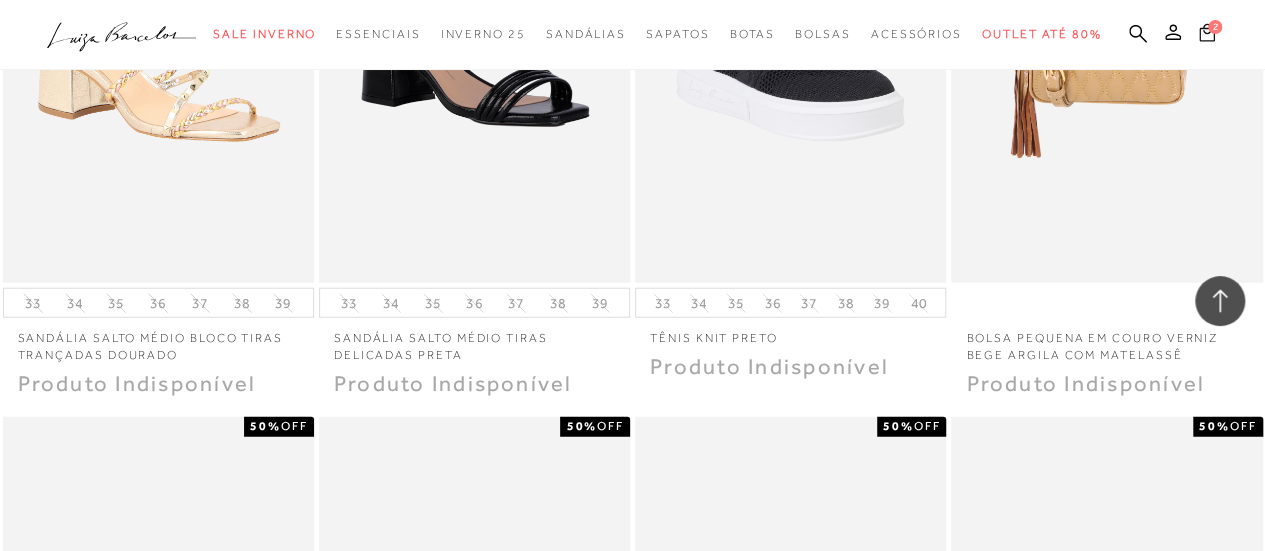 click 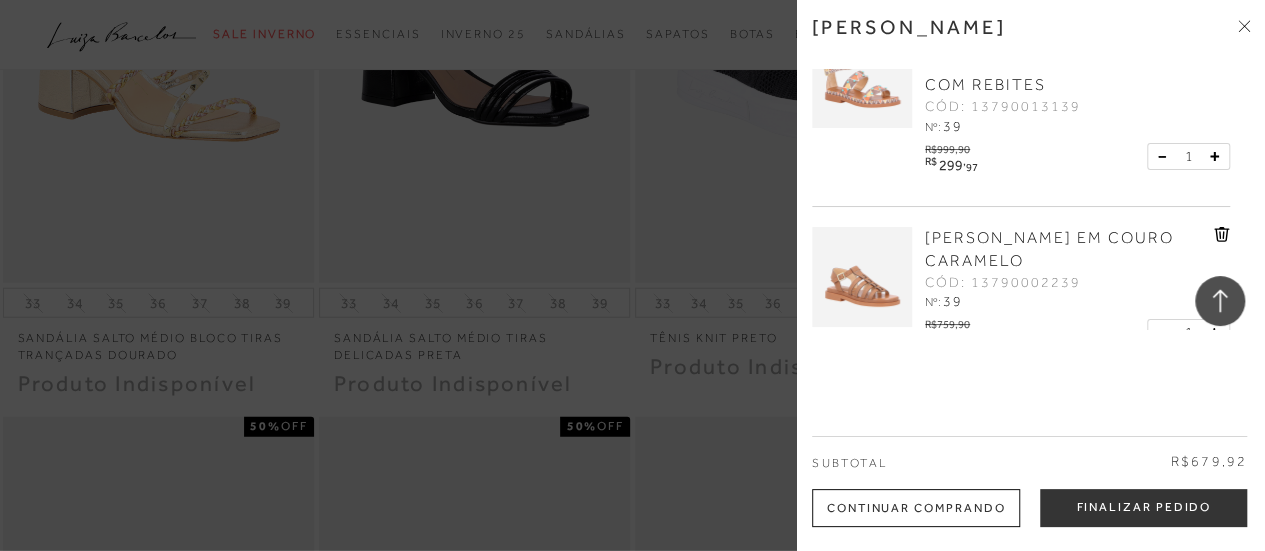 scroll, scrollTop: 116, scrollLeft: 0, axis: vertical 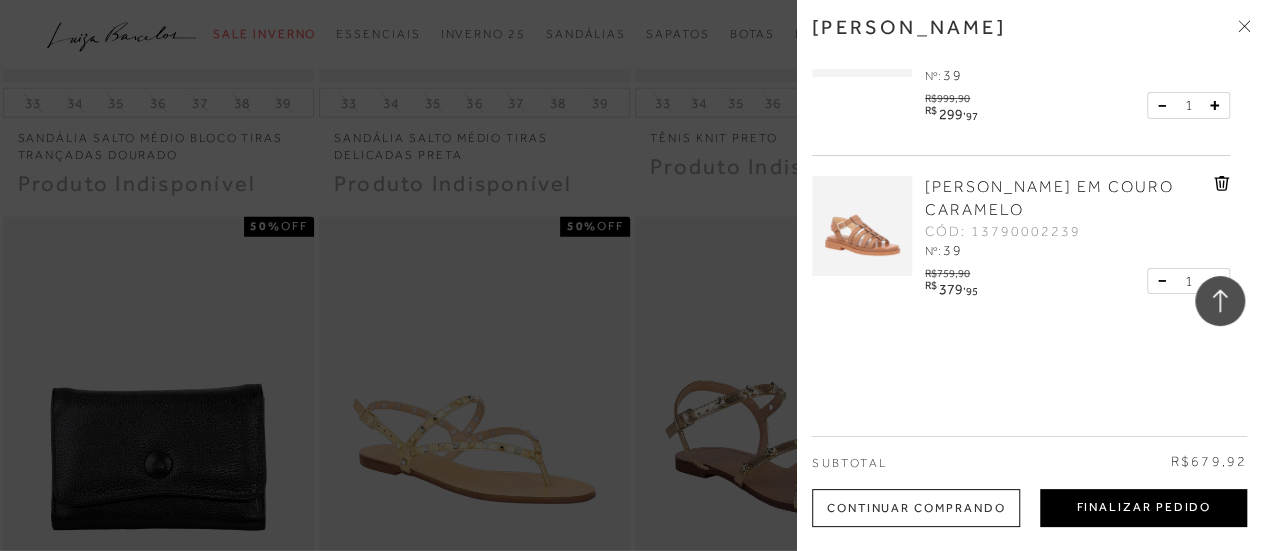 click on "Finalizar Pedido" at bounding box center [1143, 508] 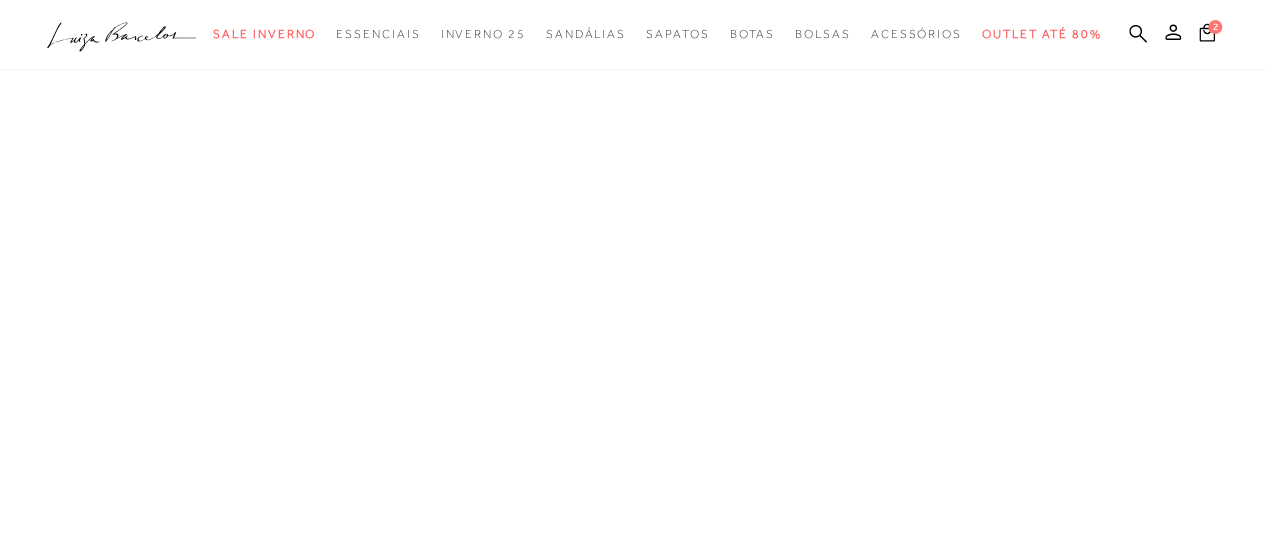 scroll, scrollTop: 0, scrollLeft: 0, axis: both 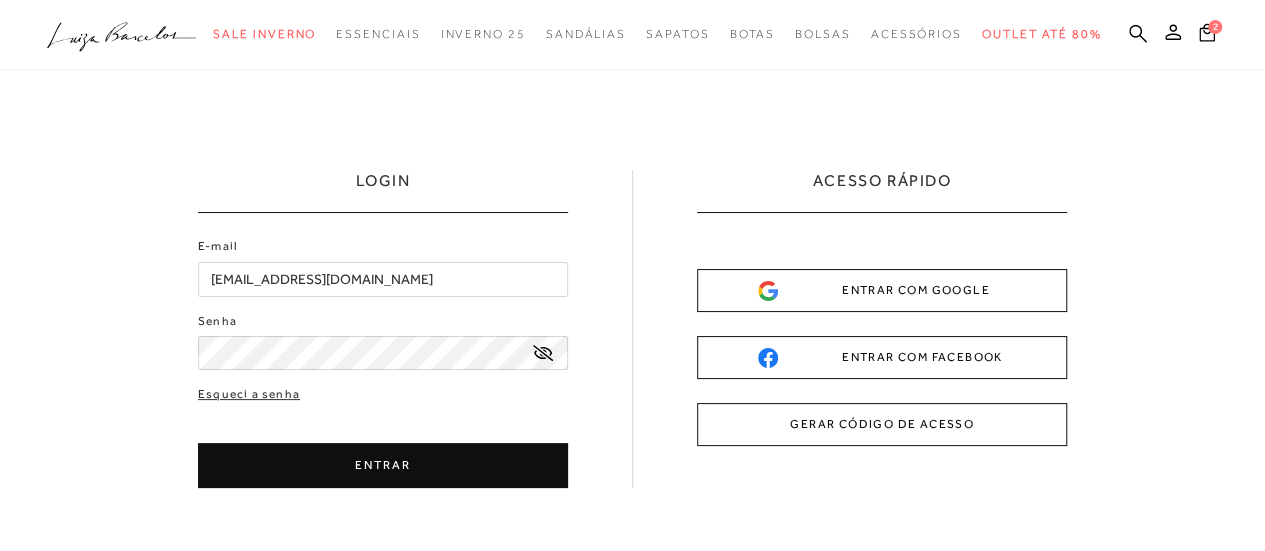 click on "ENTRAR" at bounding box center [383, 465] 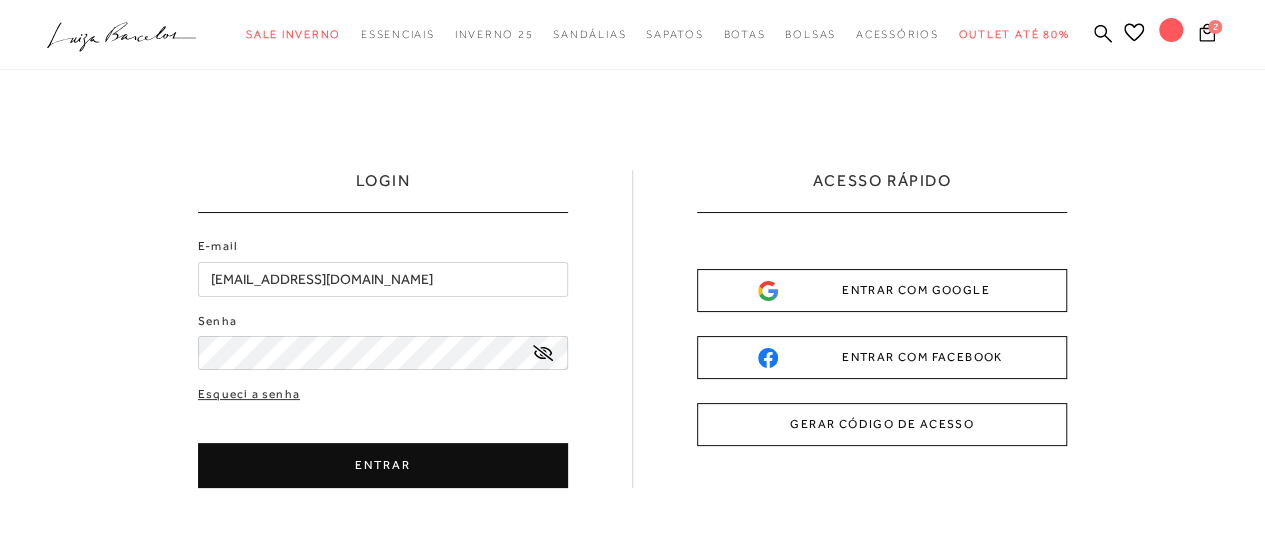 click on "ENTRAR" at bounding box center [383, 465] 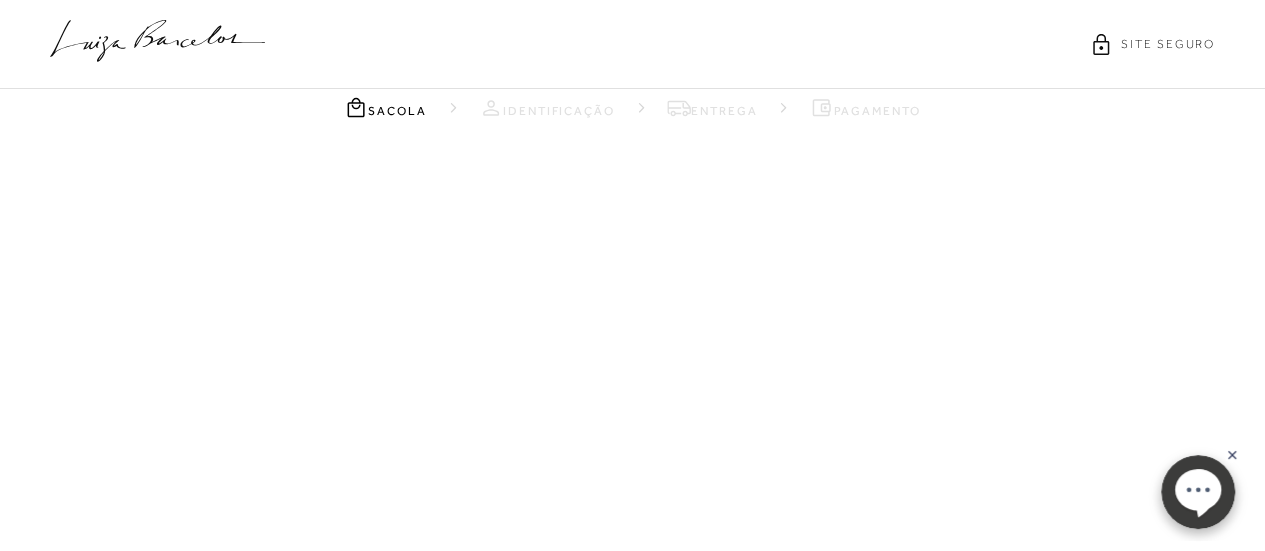 scroll, scrollTop: 0, scrollLeft: 0, axis: both 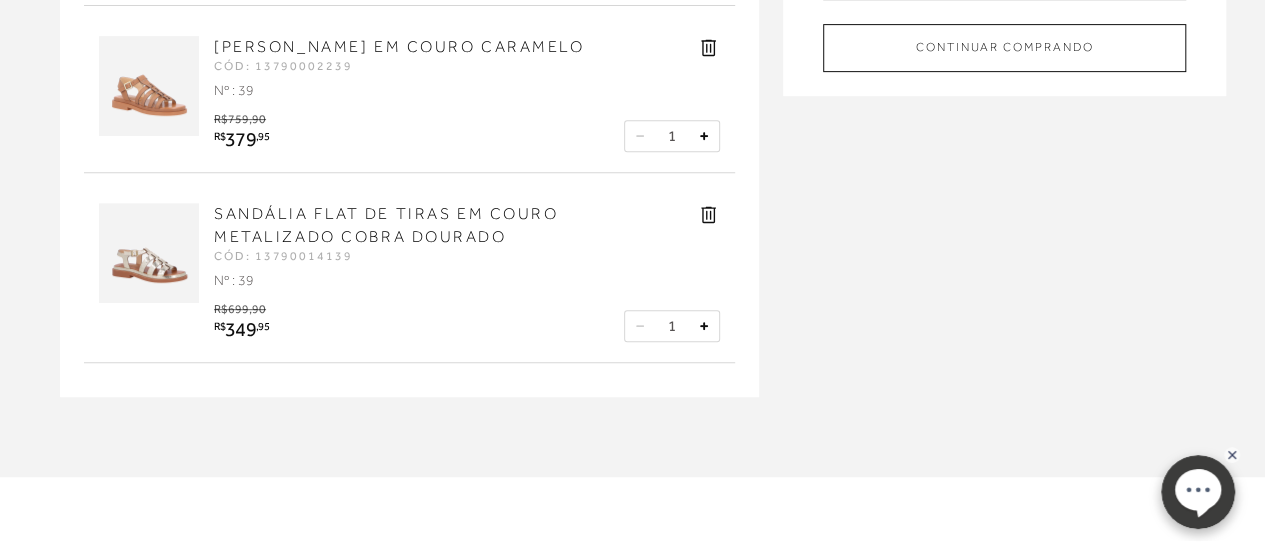 click on "SANDÁLIA FLAT DE TIRAS EM COURO METALIZADO COBRA DOURADO" at bounding box center [386, 225] 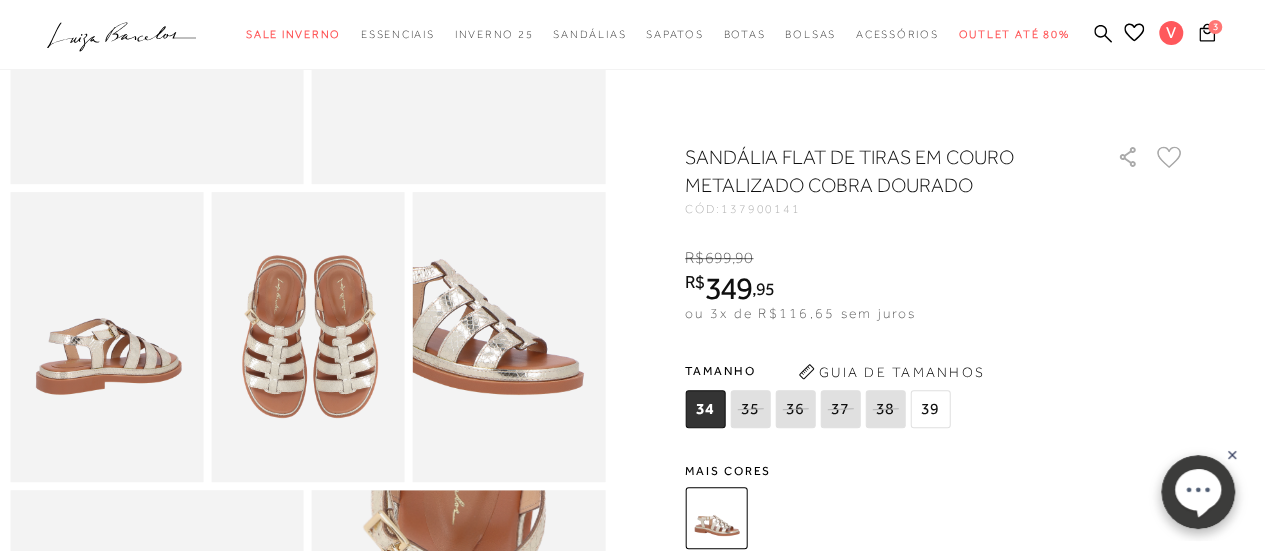 scroll, scrollTop: 400, scrollLeft: 0, axis: vertical 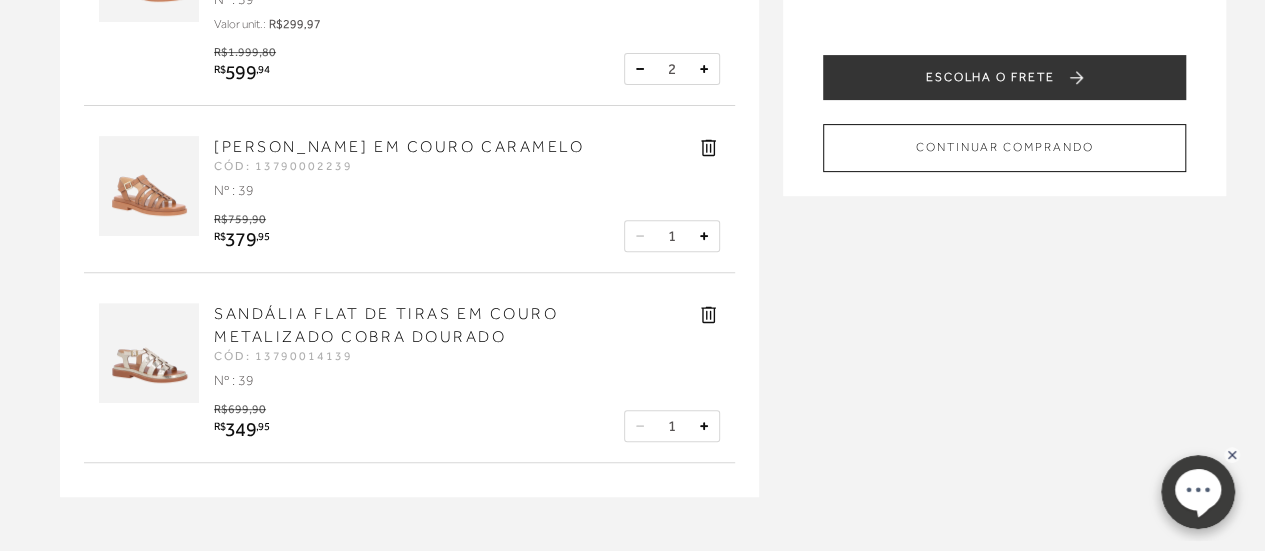 click 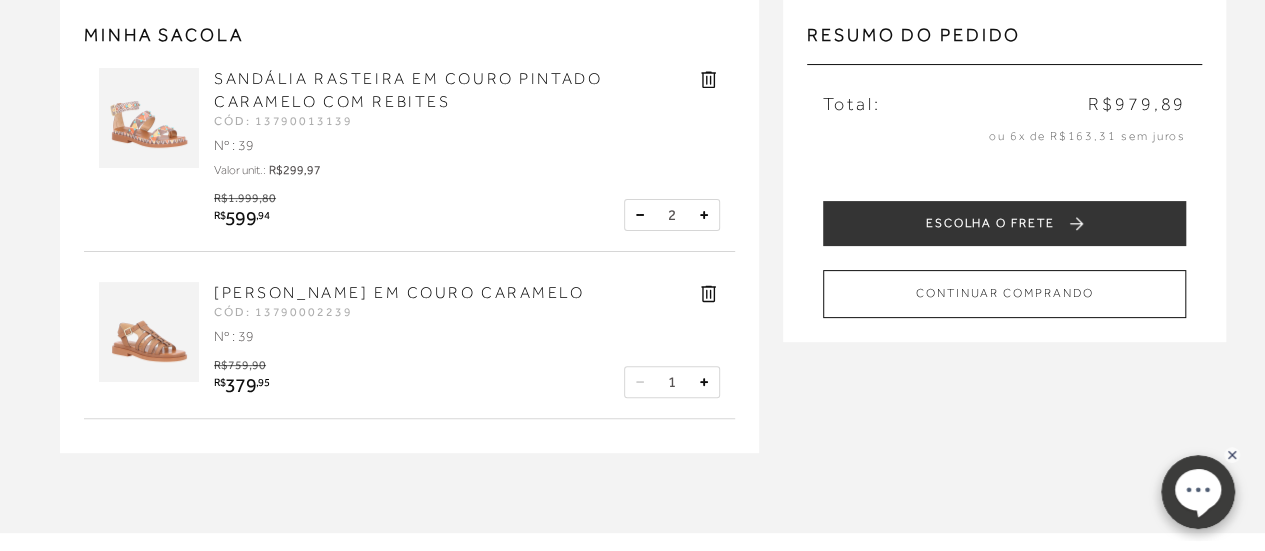scroll, scrollTop: 100, scrollLeft: 0, axis: vertical 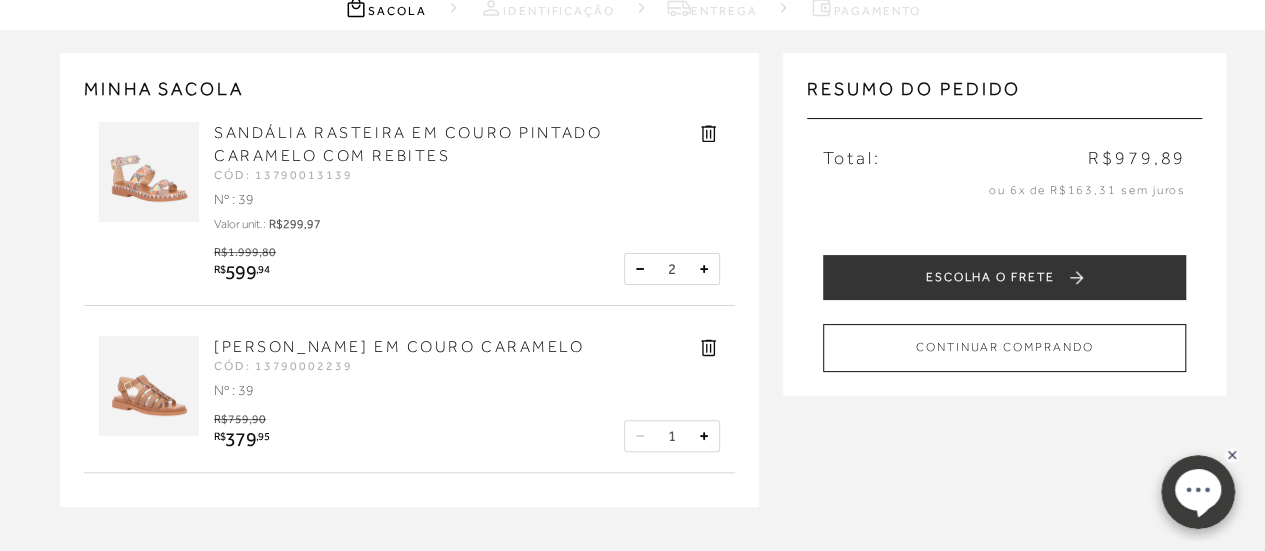 click at bounding box center (640, 269) 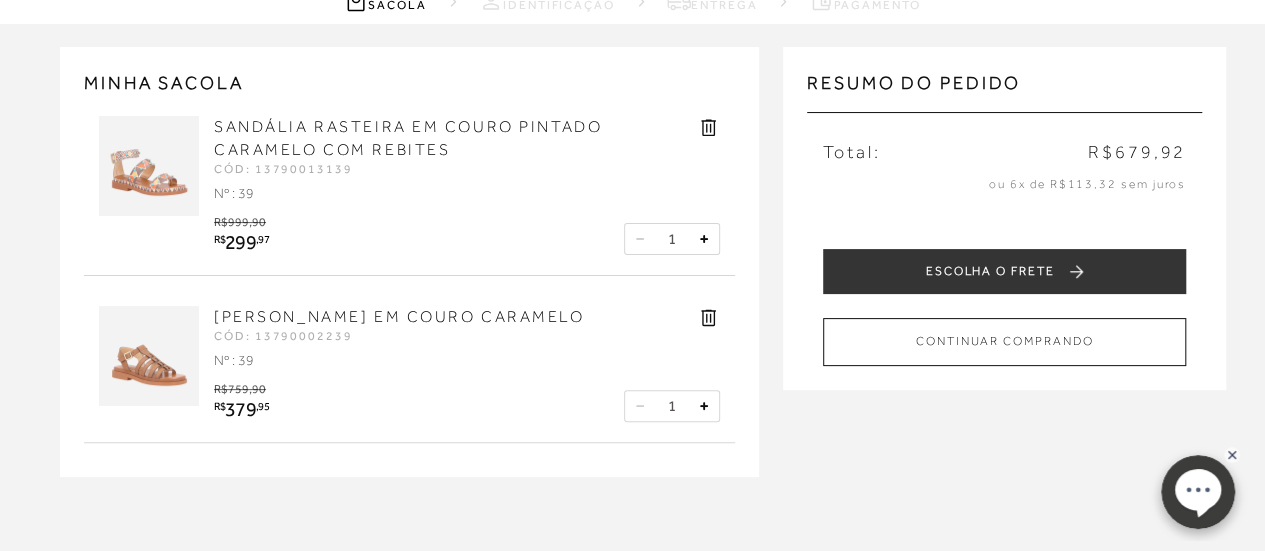 scroll, scrollTop: 100, scrollLeft: 0, axis: vertical 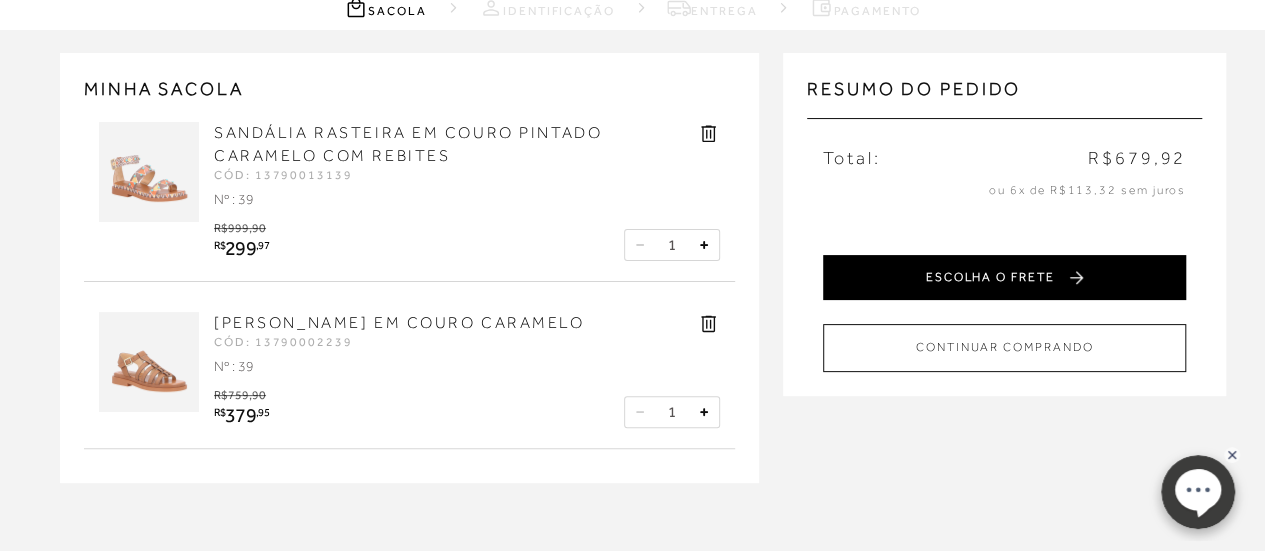 click on "ESCOLHA O FRETE" at bounding box center [1004, 277] 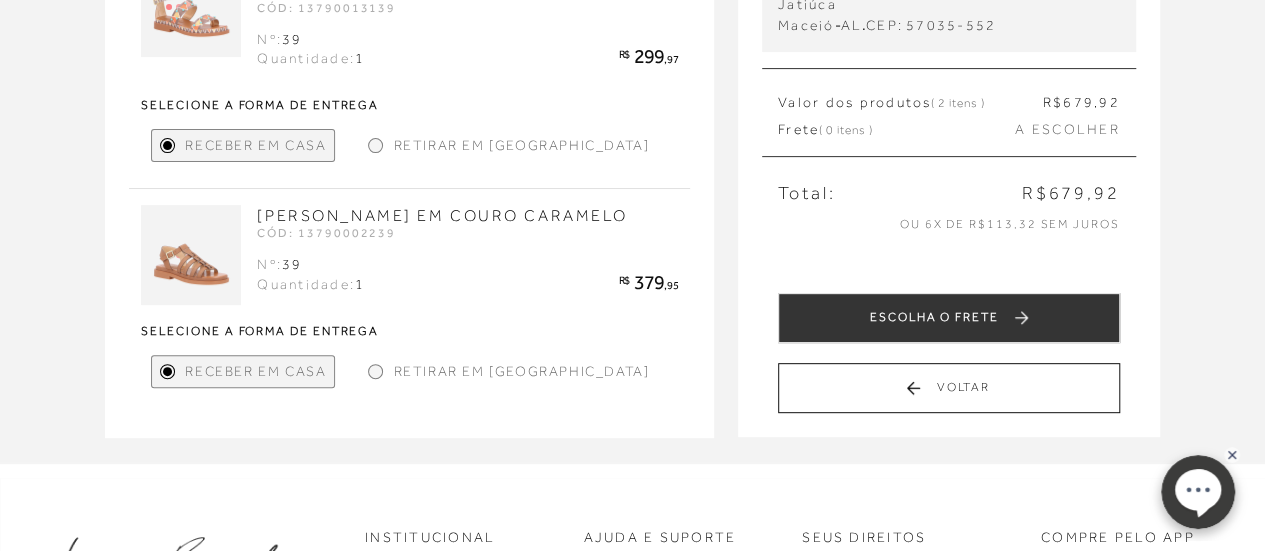 scroll, scrollTop: 300, scrollLeft: 0, axis: vertical 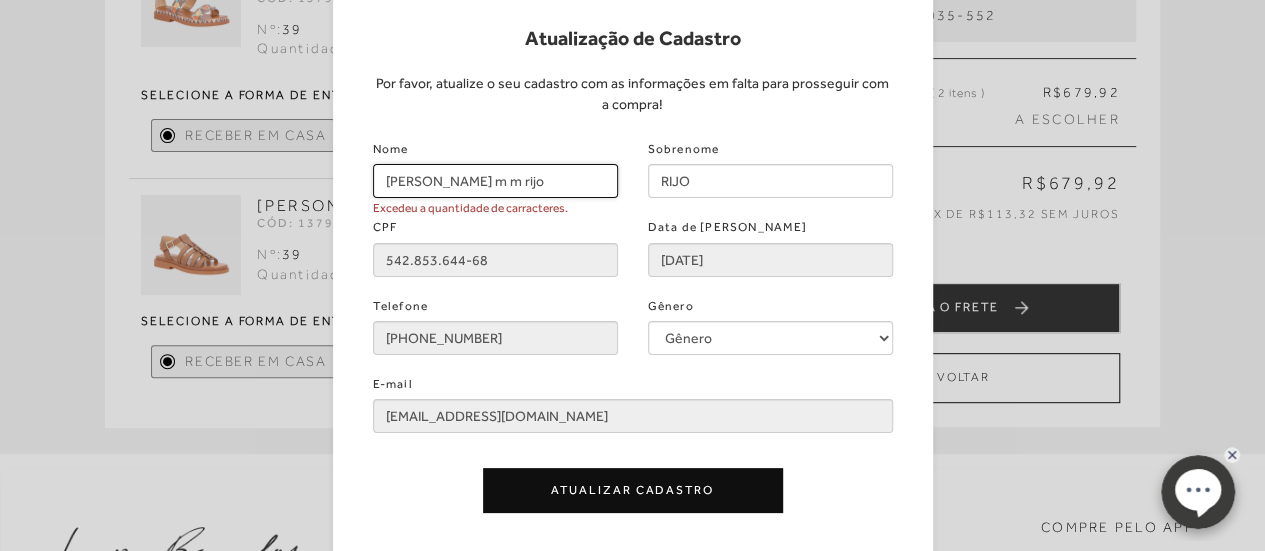 click on "[PERSON_NAME] m m rijo" at bounding box center (495, 181) 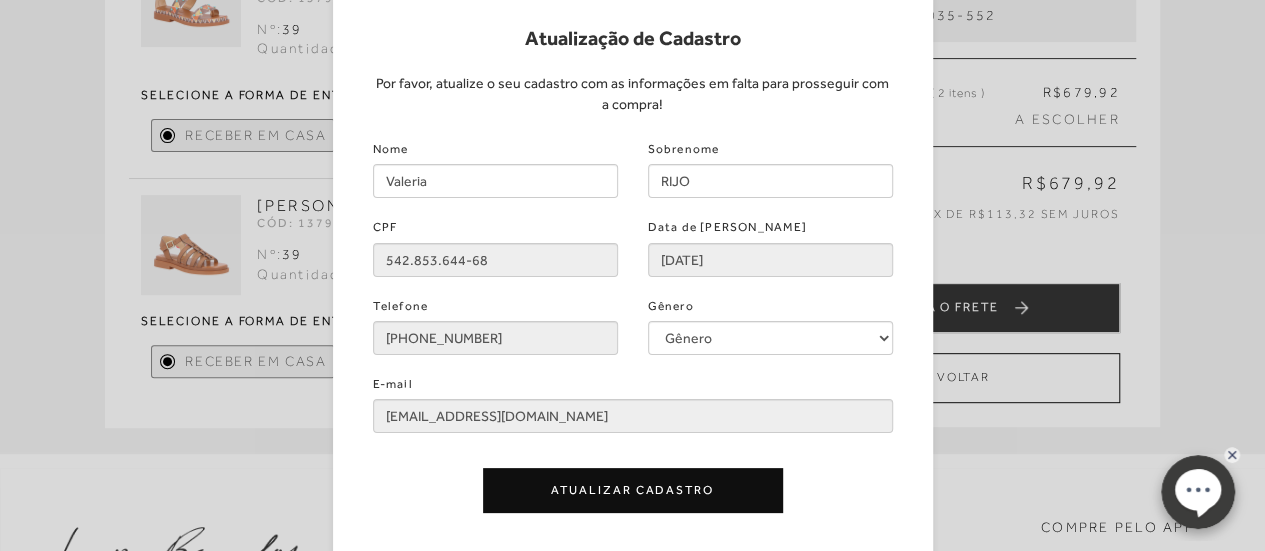 click on "E-mail
[EMAIL_ADDRESS][DOMAIN_NAME]" at bounding box center (633, 401) 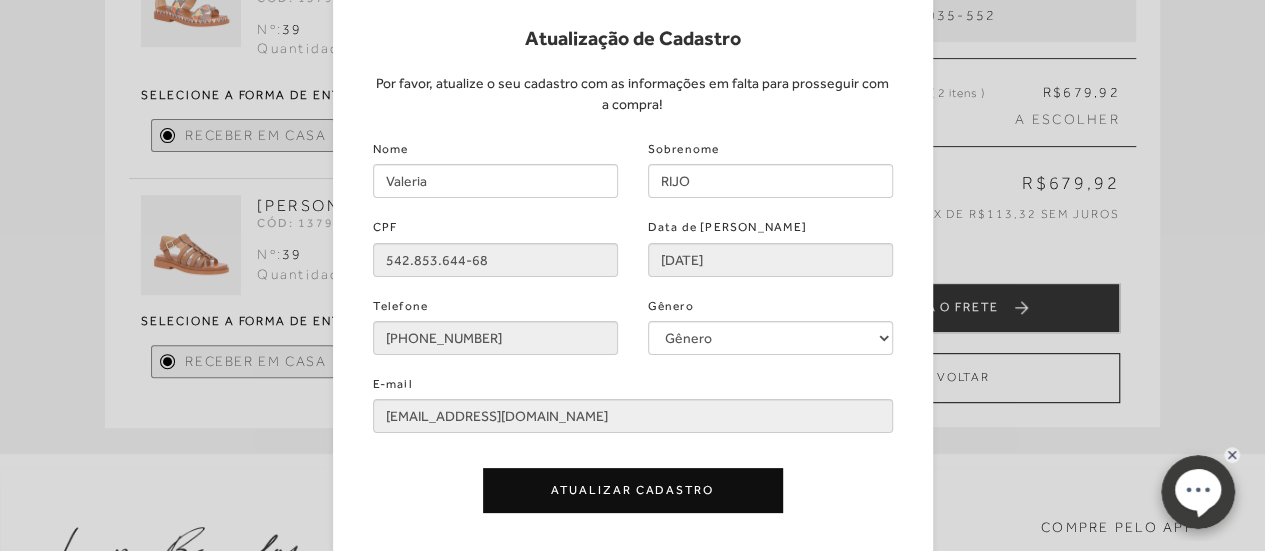 click on "Atualizar Cadastro" at bounding box center (633, 490) 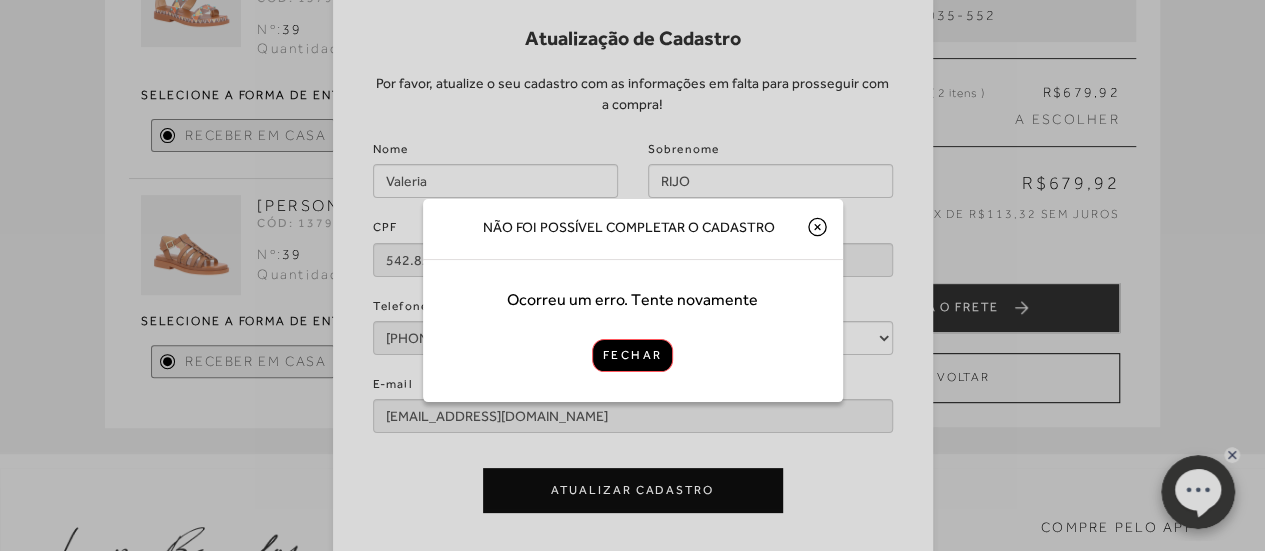 click on "Fechar" at bounding box center [632, 355] 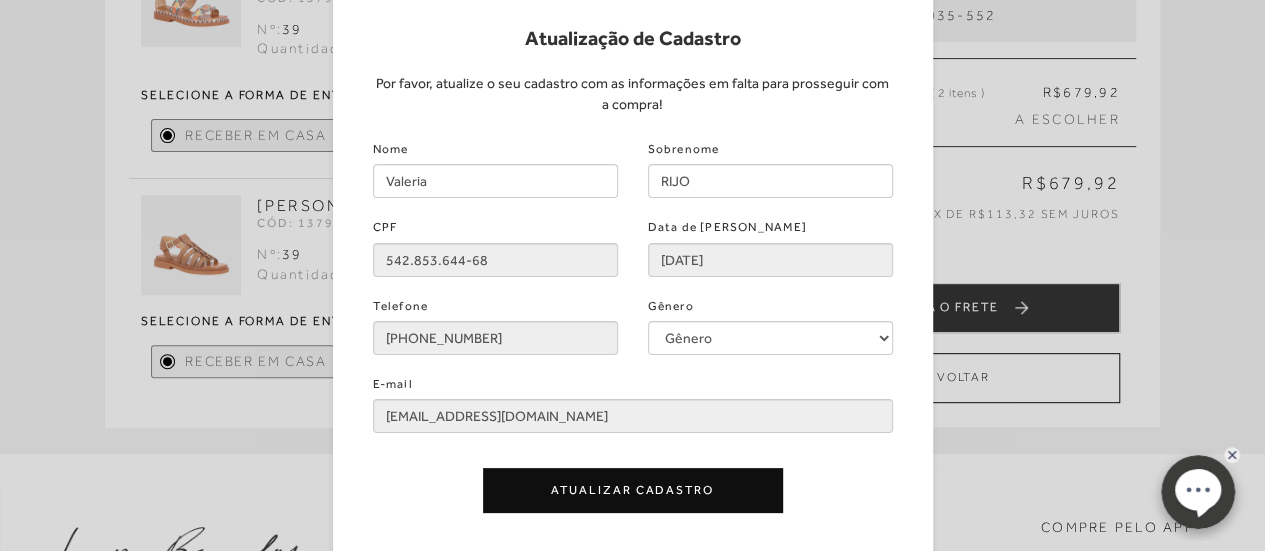 click on "Atualizar Cadastro" at bounding box center (633, 490) 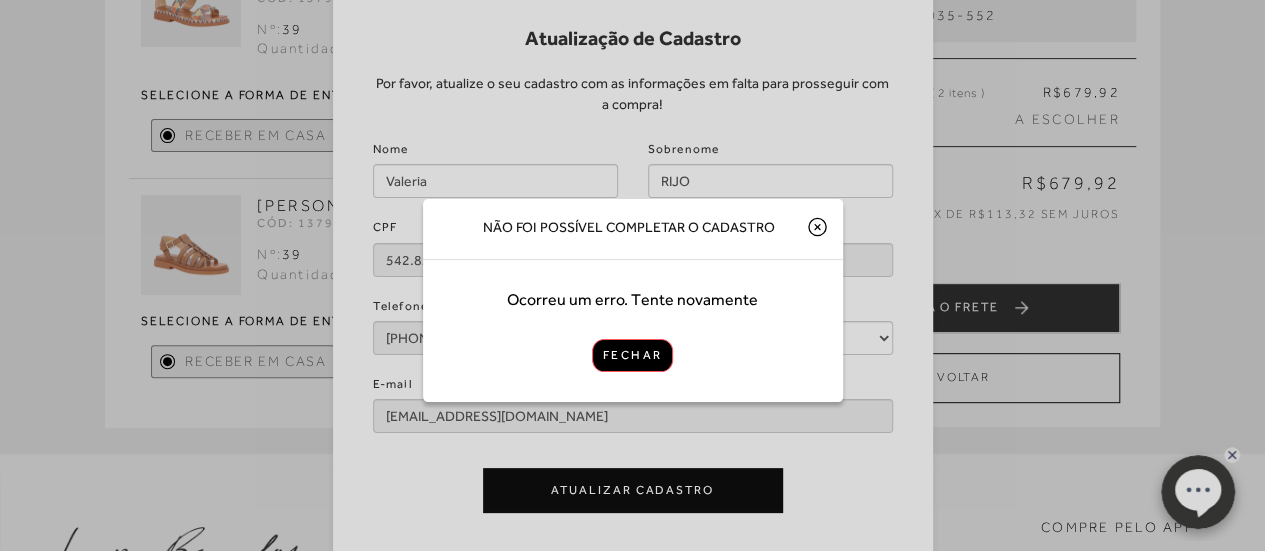 click on "Fechar" at bounding box center [632, 355] 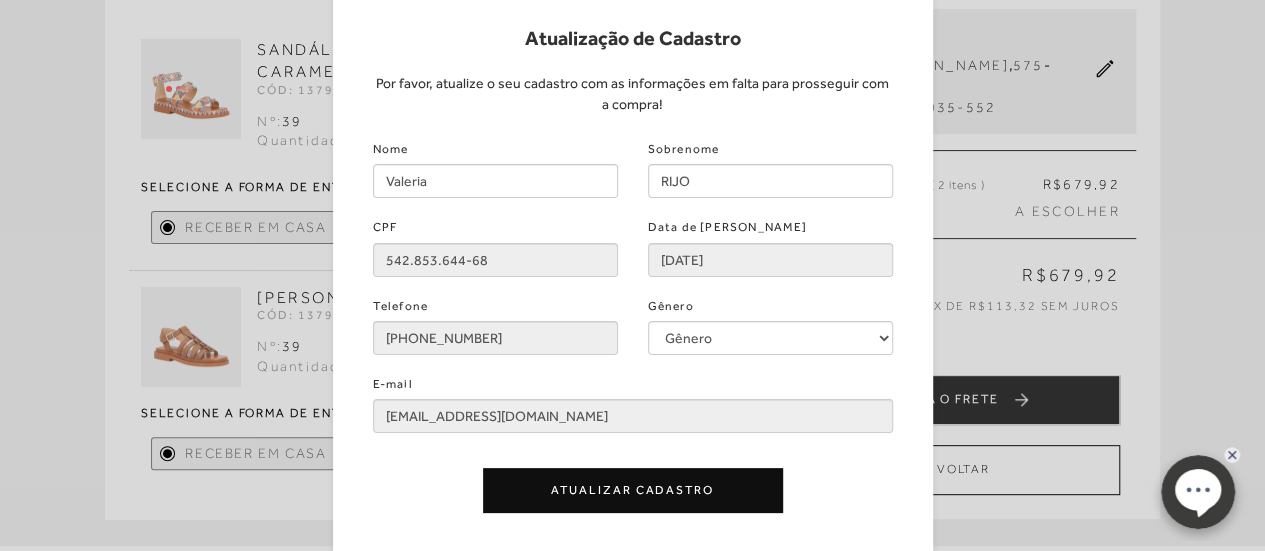 scroll, scrollTop: 200, scrollLeft: 0, axis: vertical 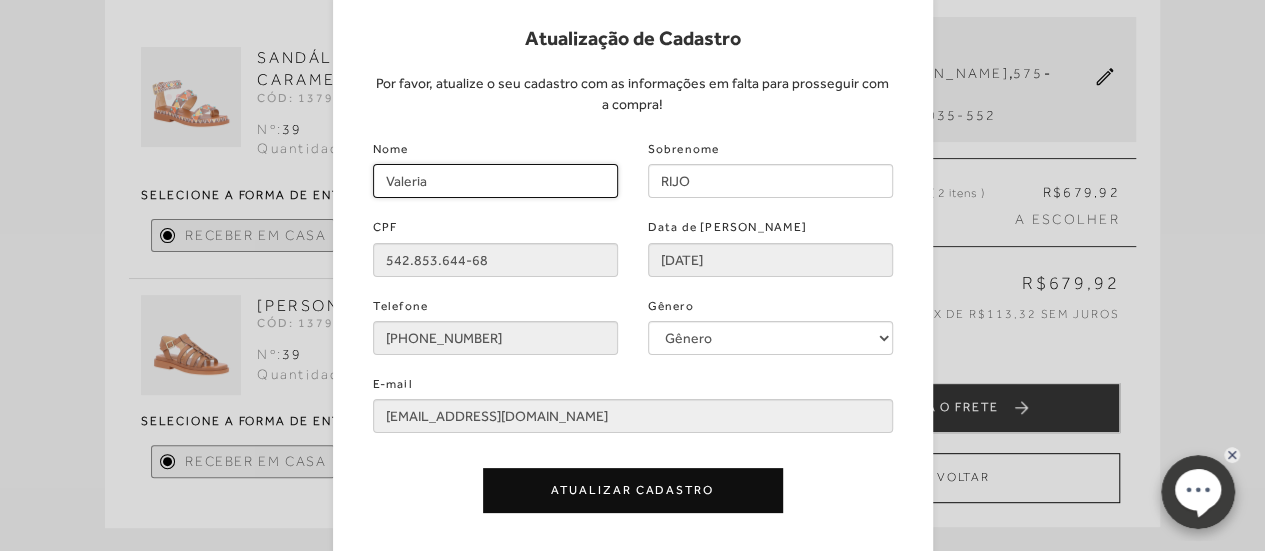 drag, startPoint x: 501, startPoint y: 179, endPoint x: 202, endPoint y: 152, distance: 300.21658 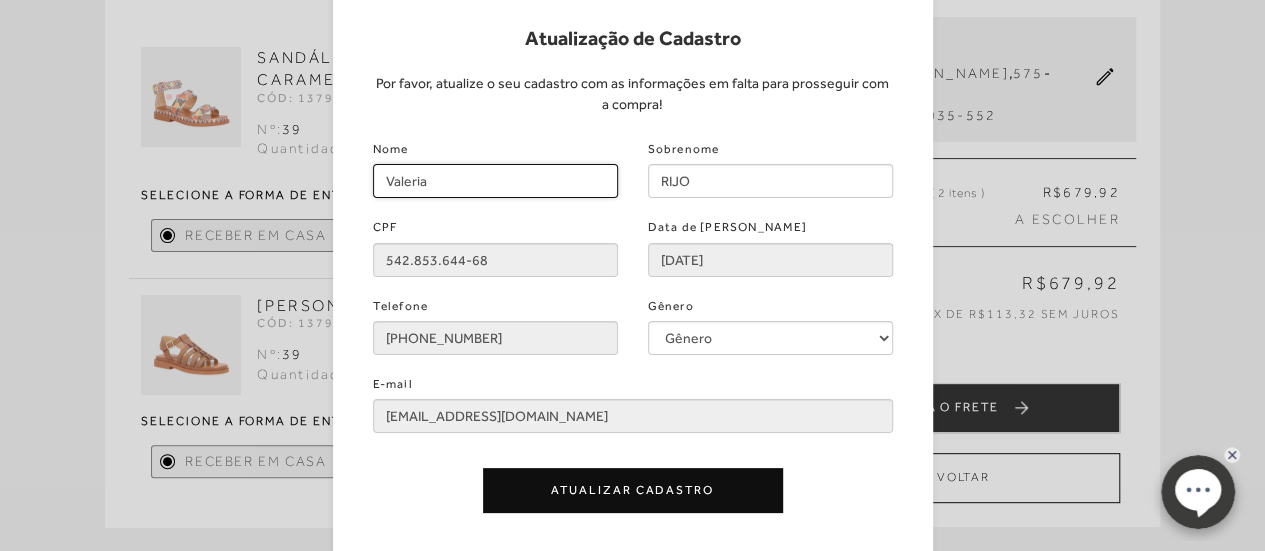 click on "Atualização de Cadastro
Por favor, atualize o seu cadastro com as informações em falta para prosseguir com a compra!
Nome
[PERSON_NAME]
Sobrenome
RIJO
CPF
542.853.644-68
Data de Nascimento
[DATE]
Telefone
[PHONE_NUMBER]
Gênero
Gênero Feminino Masculino
E-mail
[EMAIL_ADDRESS][DOMAIN_NAME]
Atualizar Cadastro" at bounding box center [632, 275] 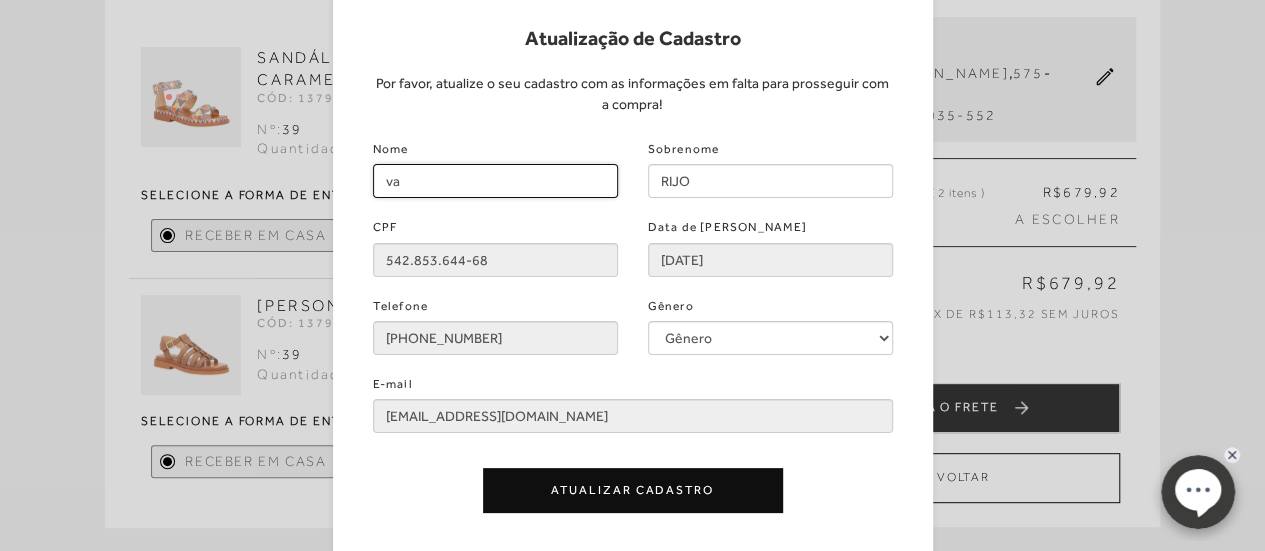 type on "v" 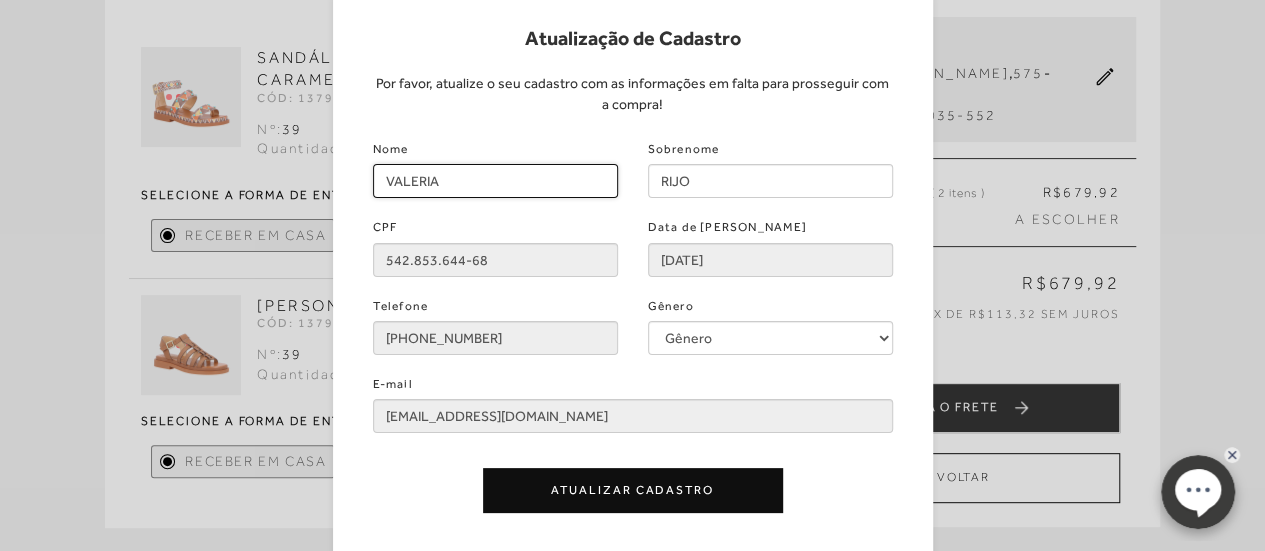 type on "VALERIA" 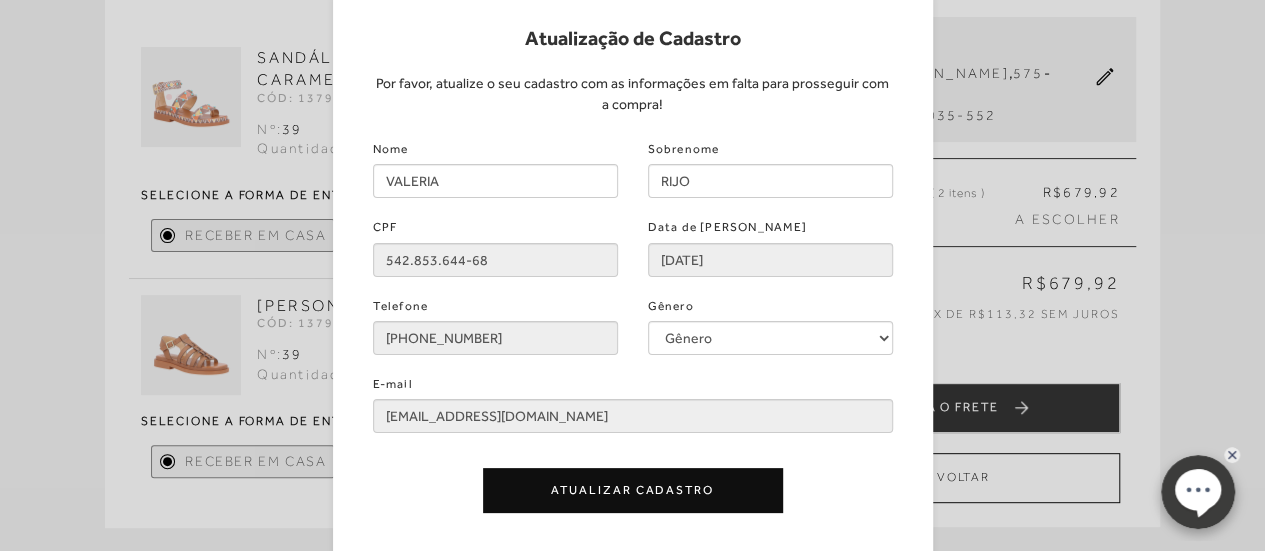 click on "Atualizar Cadastro" at bounding box center (633, 490) 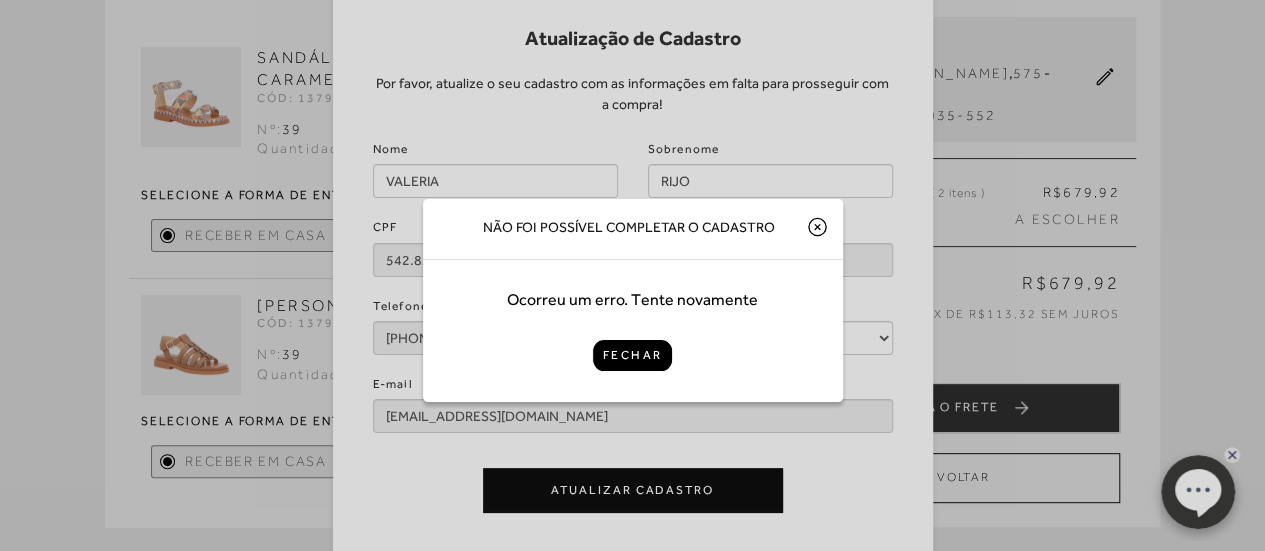 click on "Não foi possível completar o cadastro
Ocorreu um erro. Tente novamente
[GEOGRAPHIC_DATA]" at bounding box center (632, 275) 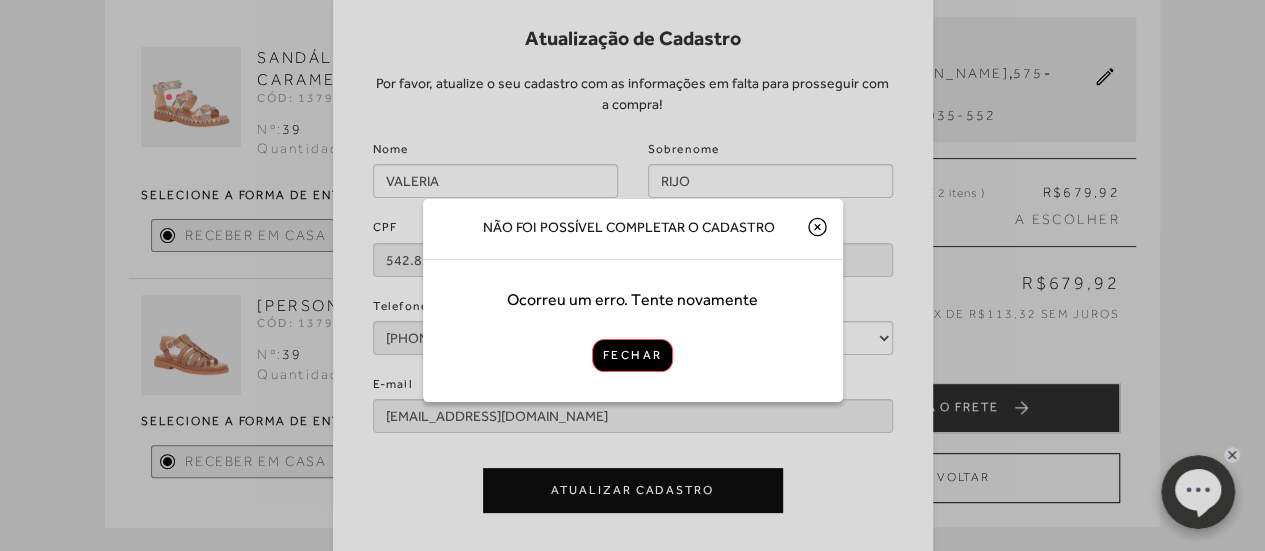 click on "Fechar" at bounding box center (632, 355) 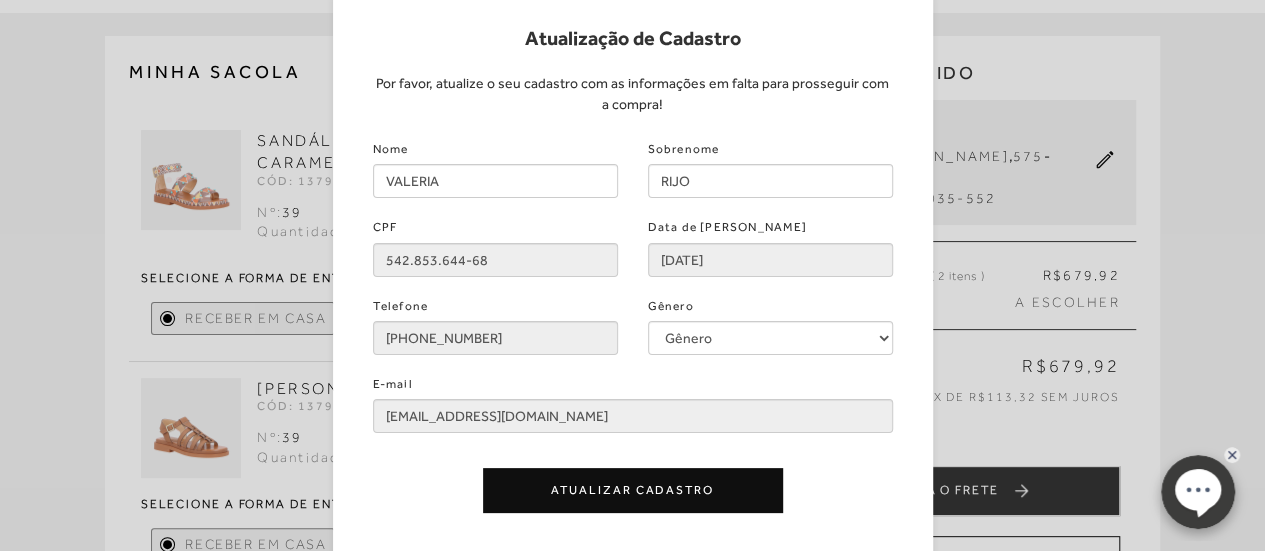 scroll, scrollTop: 0, scrollLeft: 0, axis: both 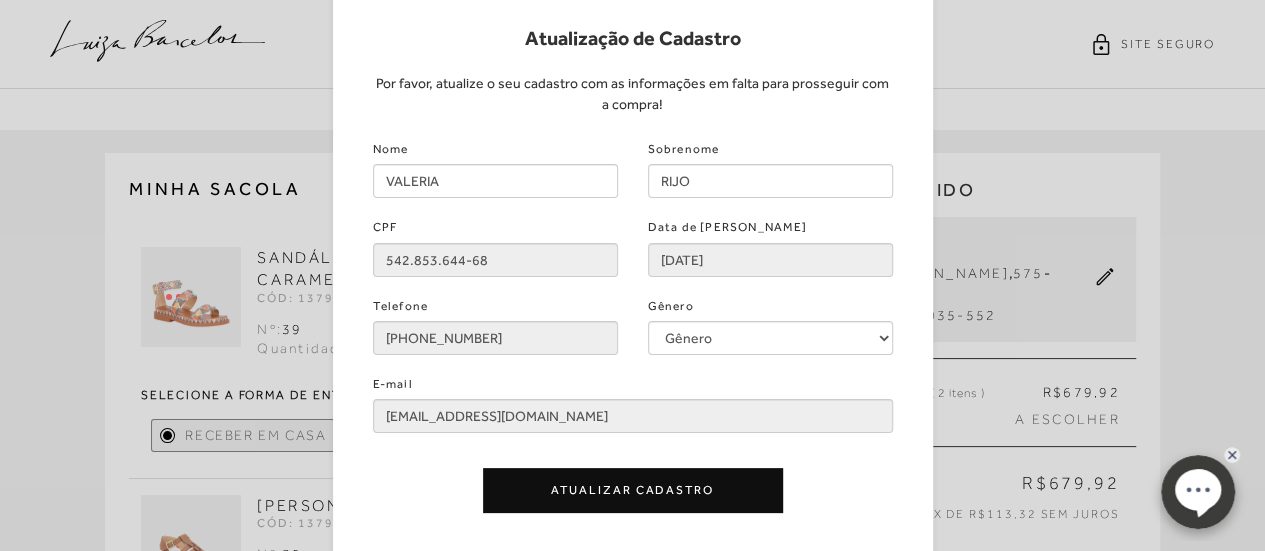 click on "Atualização de Cadastro
Por favor, atualize o seu cadastro com as informações em falta para prosseguir com a compra!
Nome
[PERSON_NAME]
Sobrenome
RIJO
CPF
542.853.644-68
Data de Nascimento
[DATE]
Telefone
[PHONE_NUMBER]
Gênero
Gênero Feminino Masculino
E-mail
[EMAIL_ADDRESS][DOMAIN_NAME]
Atualizar Cadastro" at bounding box center (632, 275) 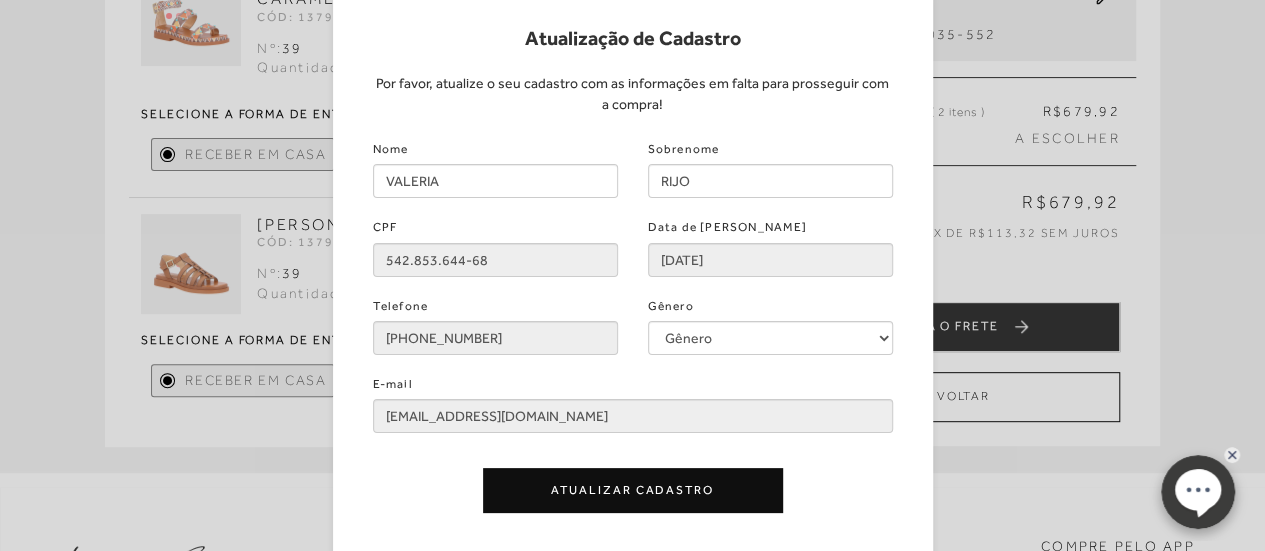 scroll, scrollTop: 400, scrollLeft: 0, axis: vertical 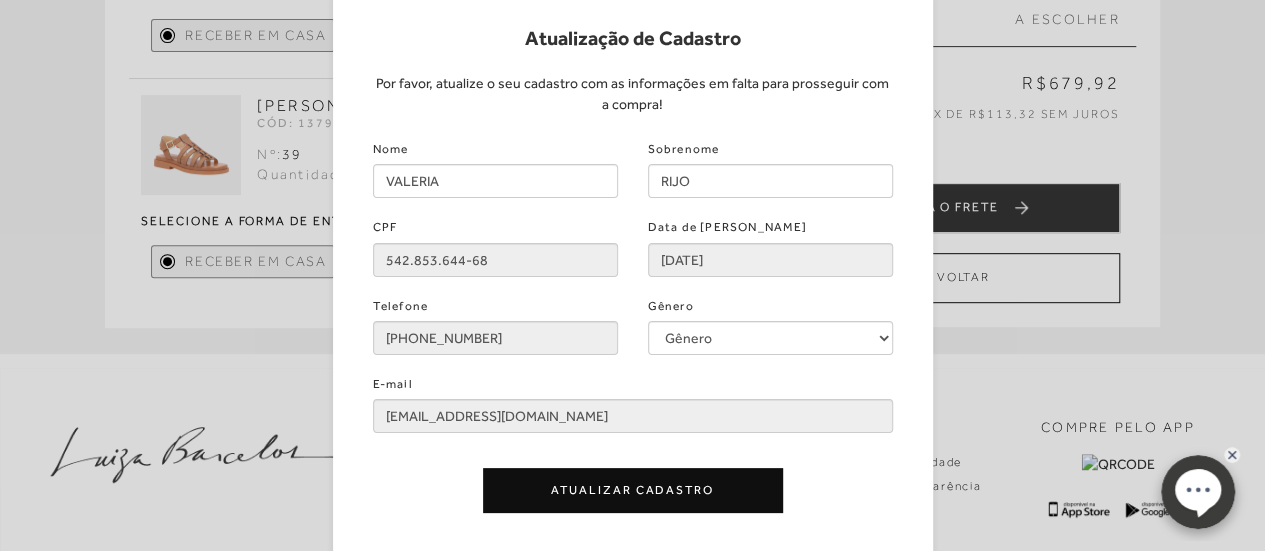 click on "Atualizar Cadastro" at bounding box center [633, 490] 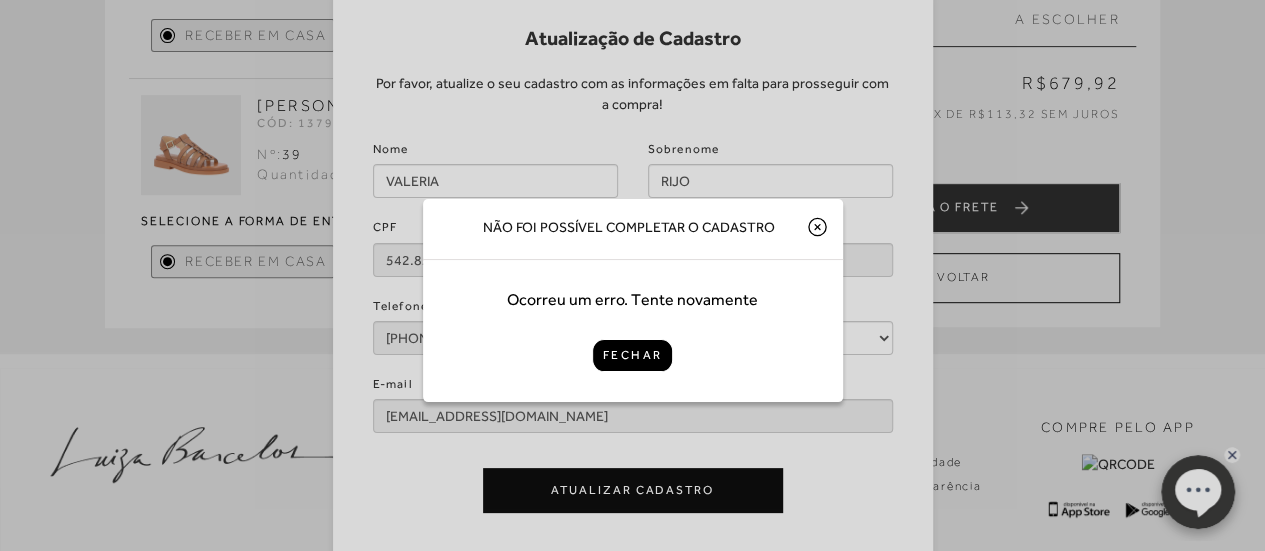 click 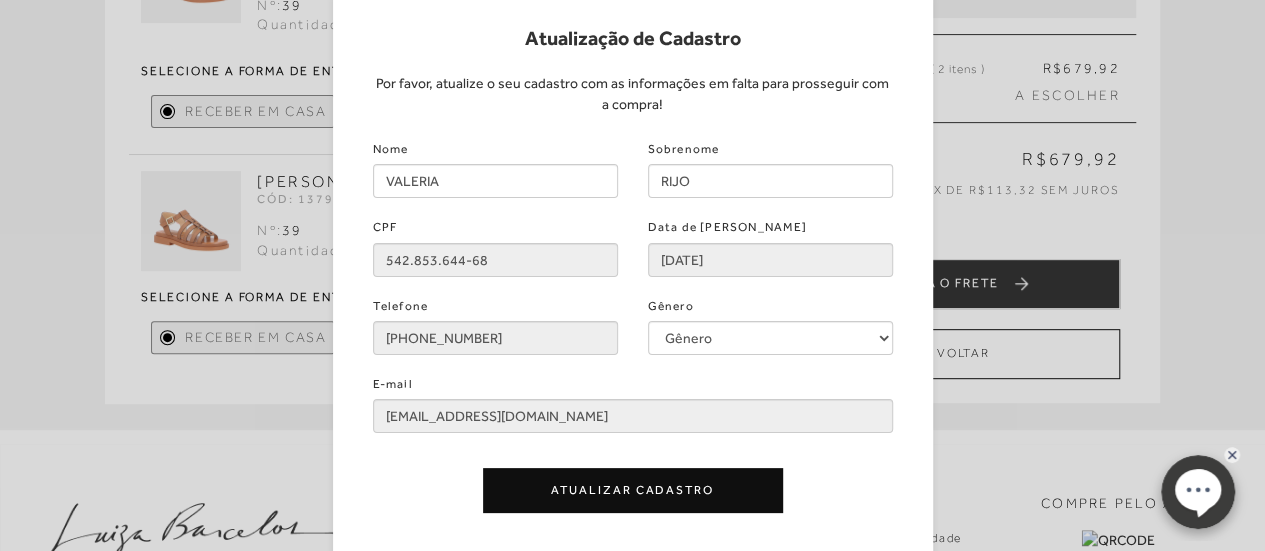 scroll, scrollTop: 200, scrollLeft: 0, axis: vertical 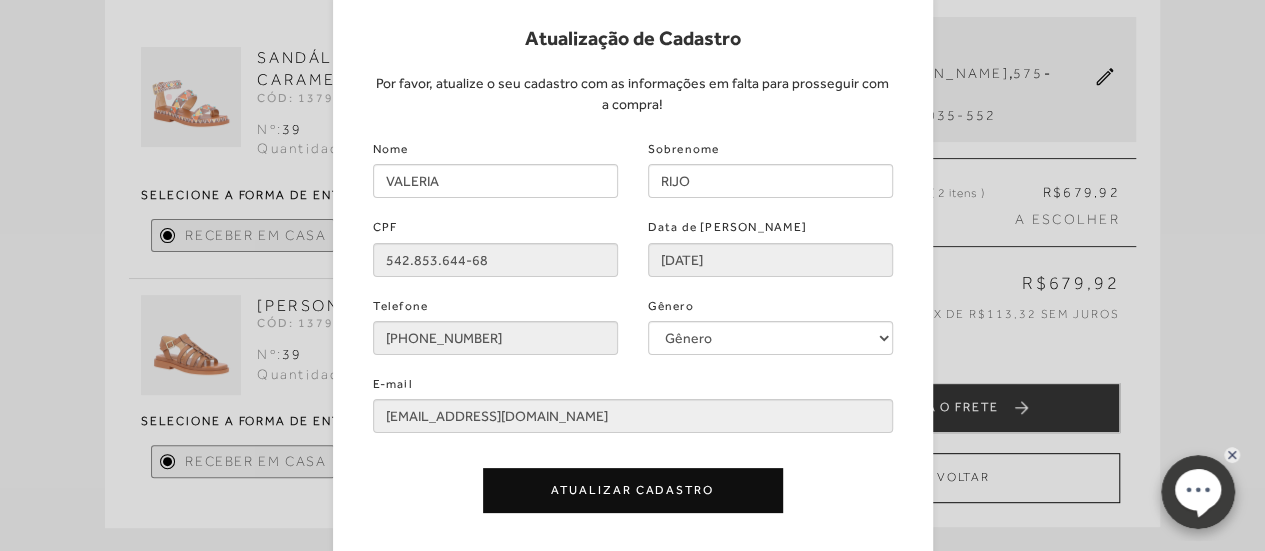 click on "Atualização de Cadastro
Por favor, atualize o seu cadastro com as informações em falta para prosseguir com a compra!
Nome
[PERSON_NAME]
Sobrenome
RIJO
CPF
542.853.644-68
Data de Nascimento
[DATE]
Telefone
[PHONE_NUMBER]
Gênero
Gênero Feminino Masculino
E-mail
[EMAIL_ADDRESS][DOMAIN_NAME]
Atualizar Cadastro" at bounding box center (632, 275) 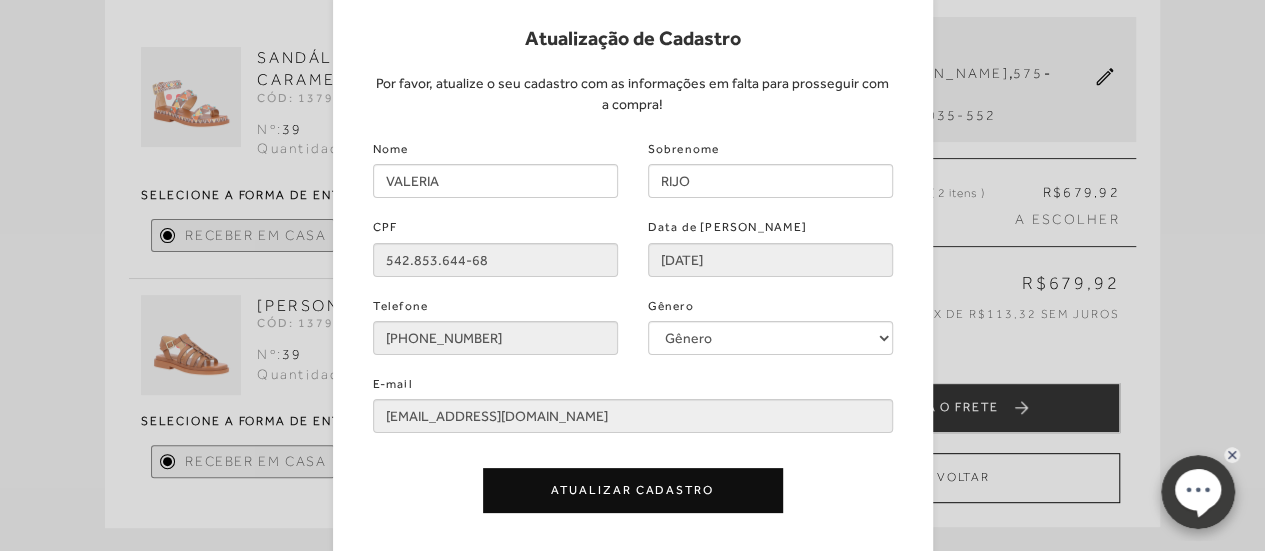 click on "Atualização de Cadastro
Por favor, atualize o seu cadastro com as informações em falta para prosseguir com a compra!
Nome
[PERSON_NAME]
Sobrenome
RIJO
CPF
542.853.644-68
Data de Nascimento
[DATE]
Telefone
[PHONE_NUMBER]
Gênero
Gênero Feminino Masculino
E-mail
[EMAIL_ADDRESS][DOMAIN_NAME]
Atualizar Cadastro" at bounding box center (632, 275) 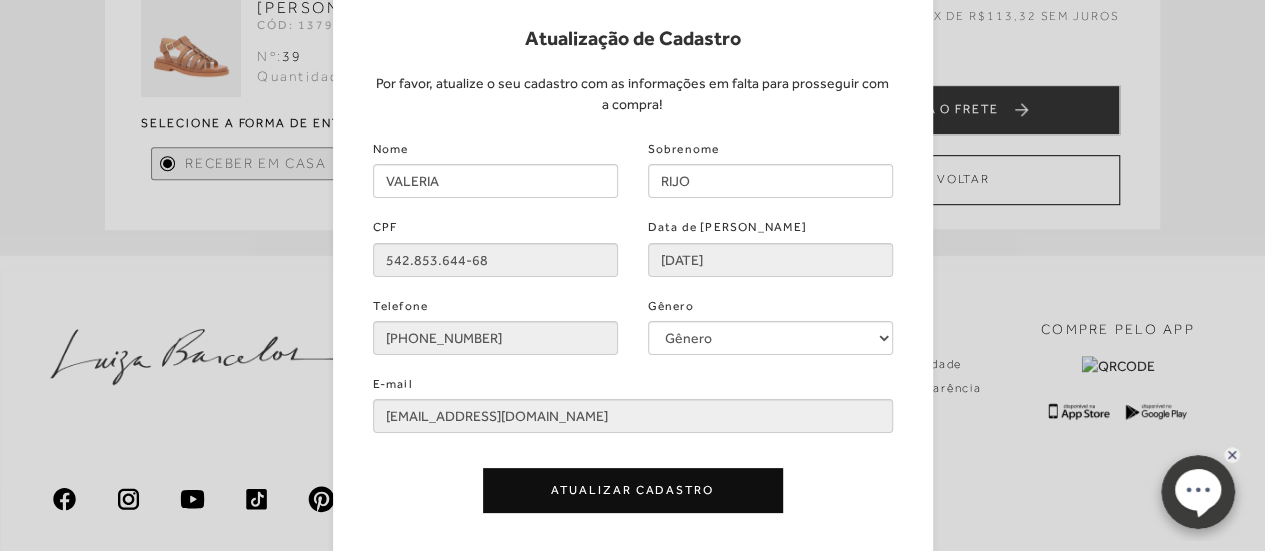 scroll, scrollTop: 500, scrollLeft: 0, axis: vertical 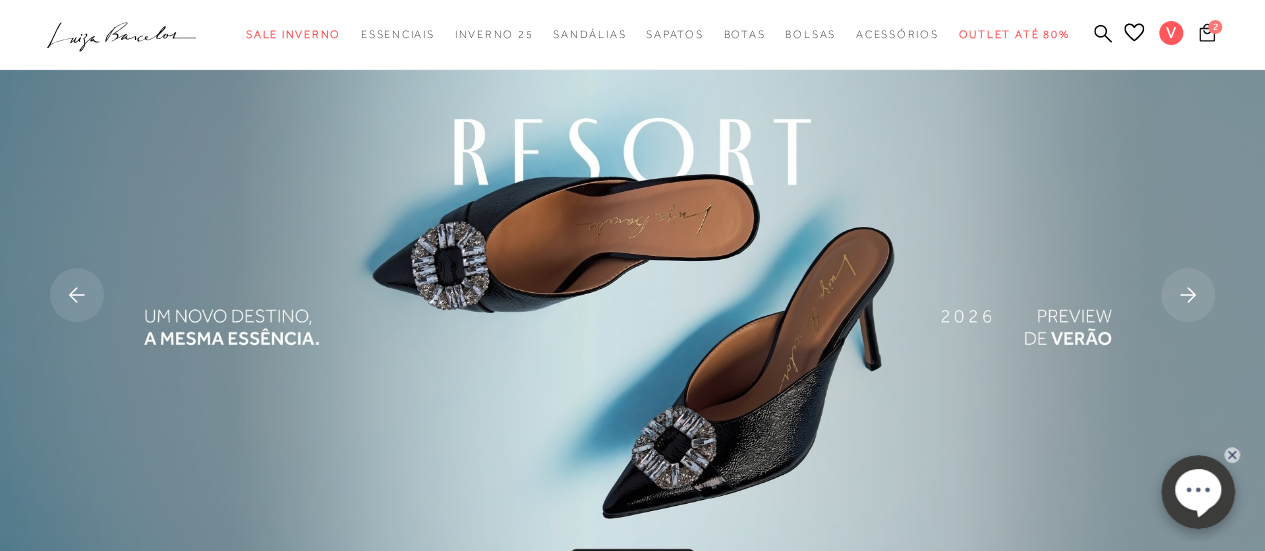 click on "2" at bounding box center [1215, 27] 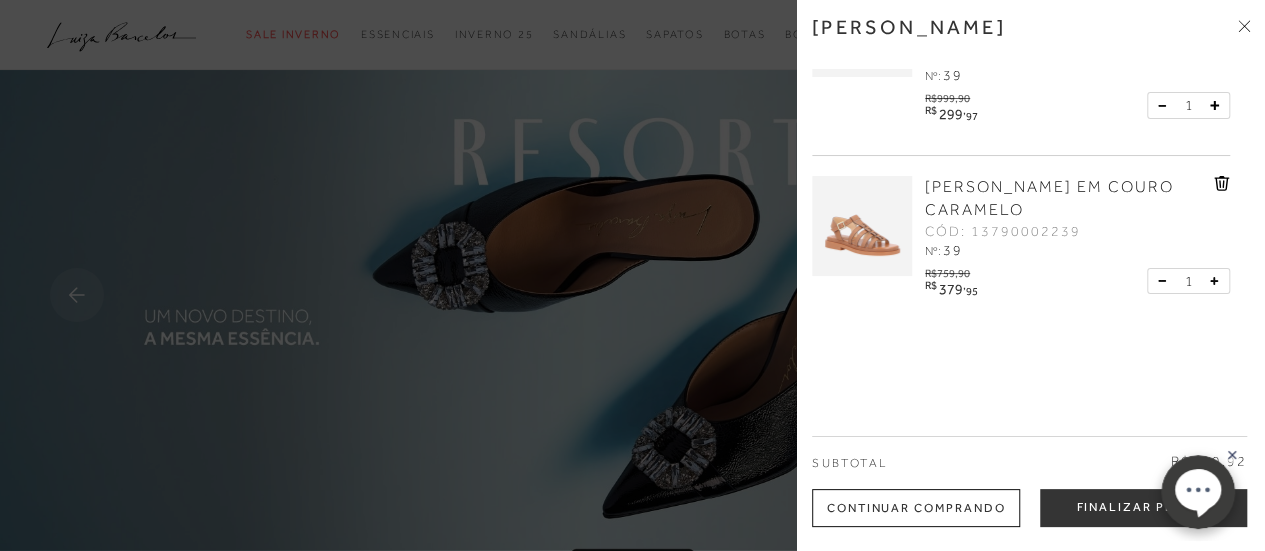 scroll, scrollTop: 116, scrollLeft: 0, axis: vertical 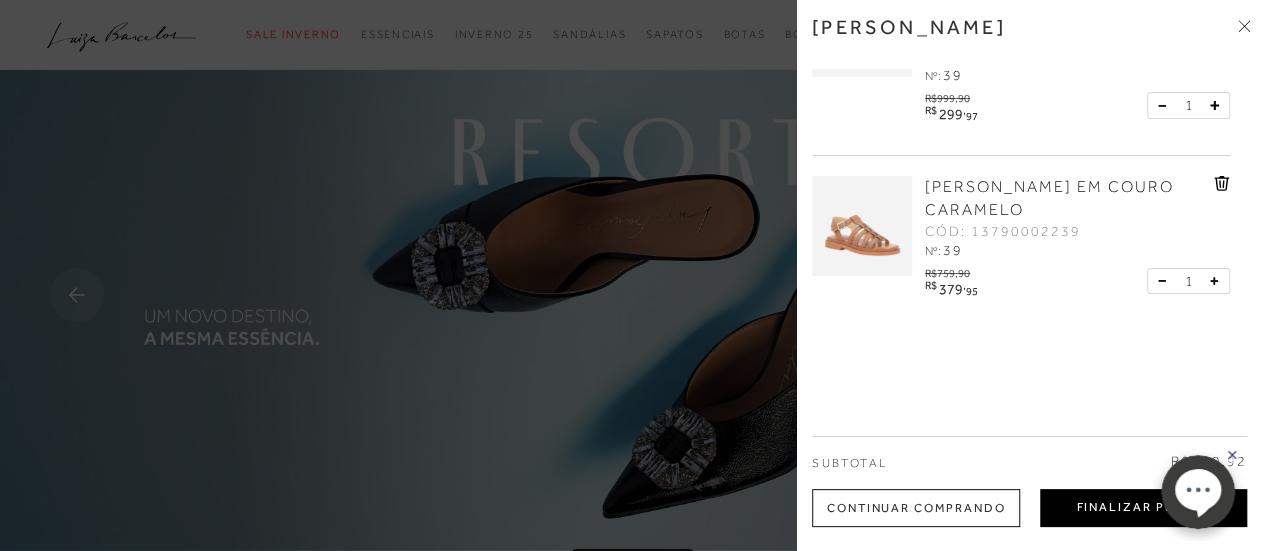 click on "Finalizar Pedido" at bounding box center (1143, 508) 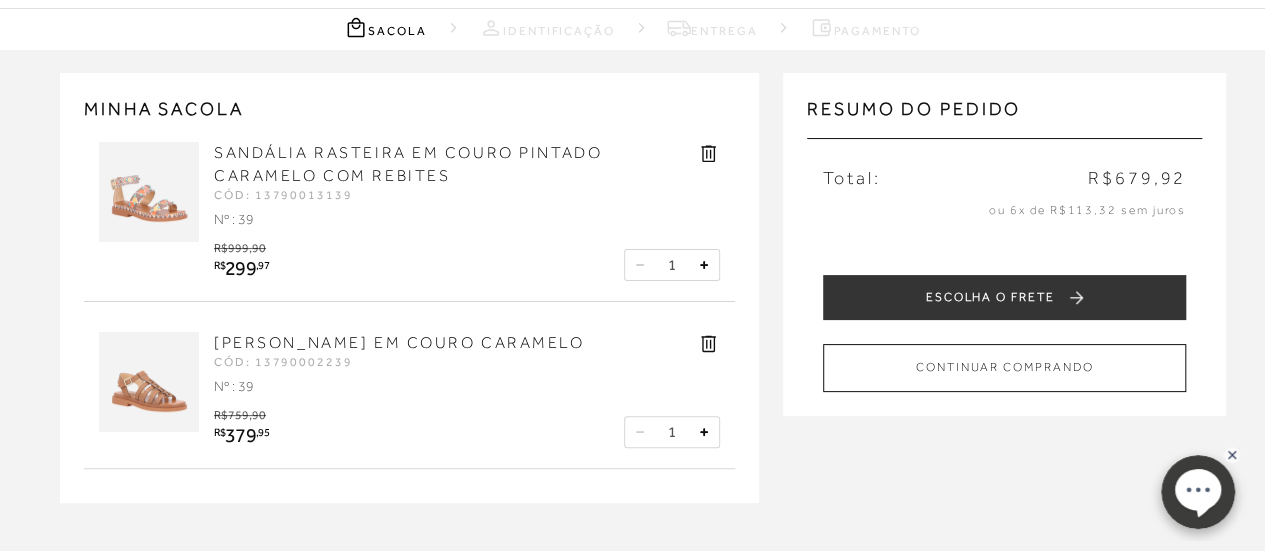 scroll, scrollTop: 300, scrollLeft: 0, axis: vertical 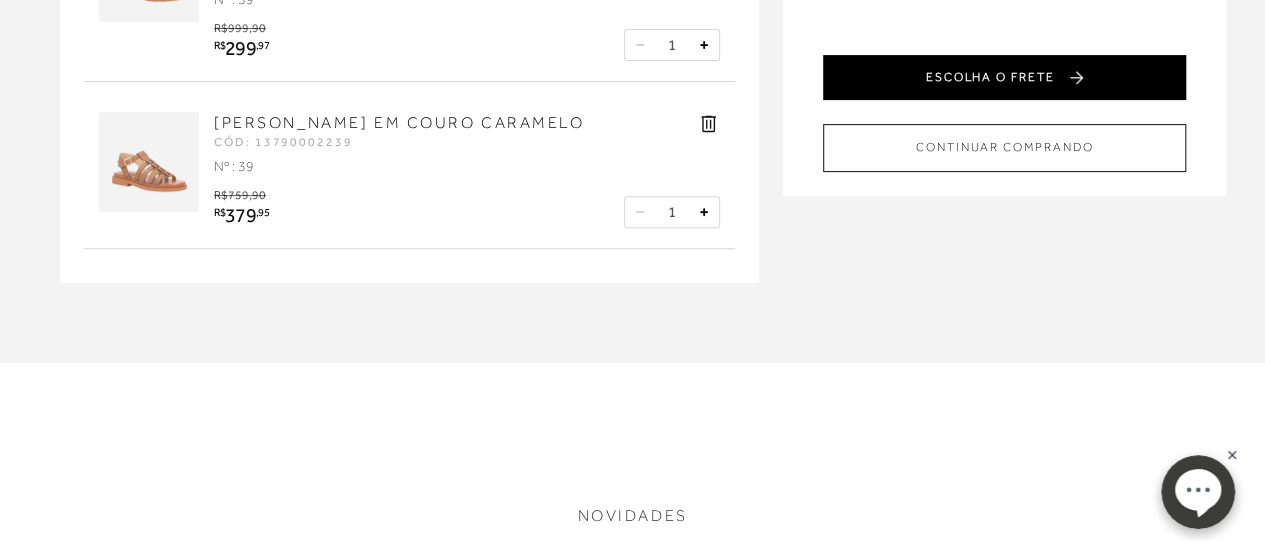 click on "ESCOLHA O FRETE" at bounding box center (1004, 77) 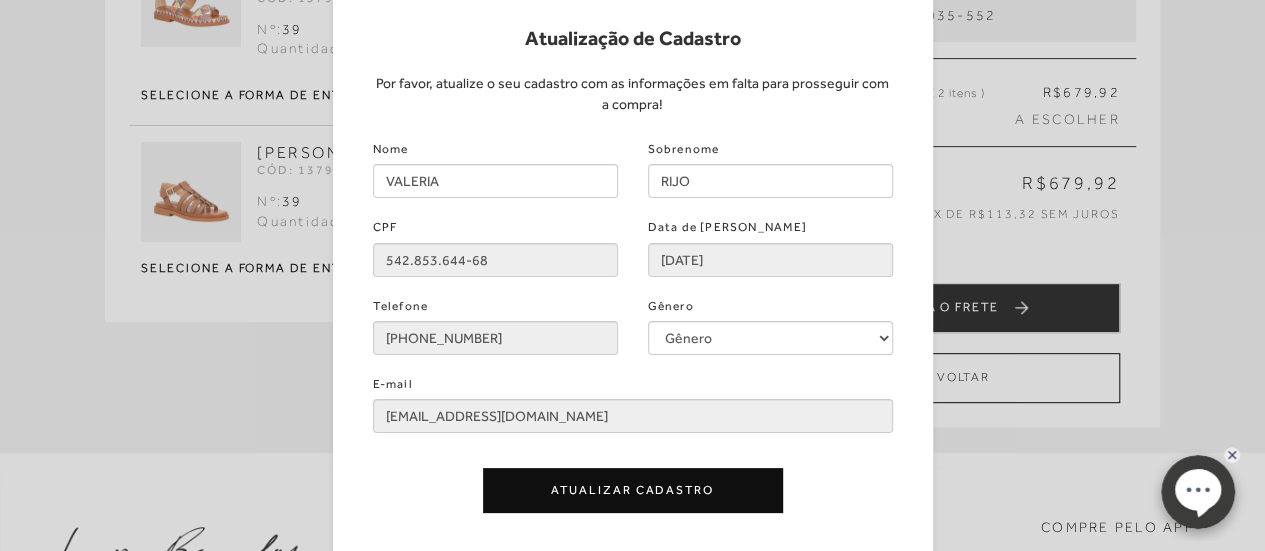 scroll, scrollTop: 0, scrollLeft: 0, axis: both 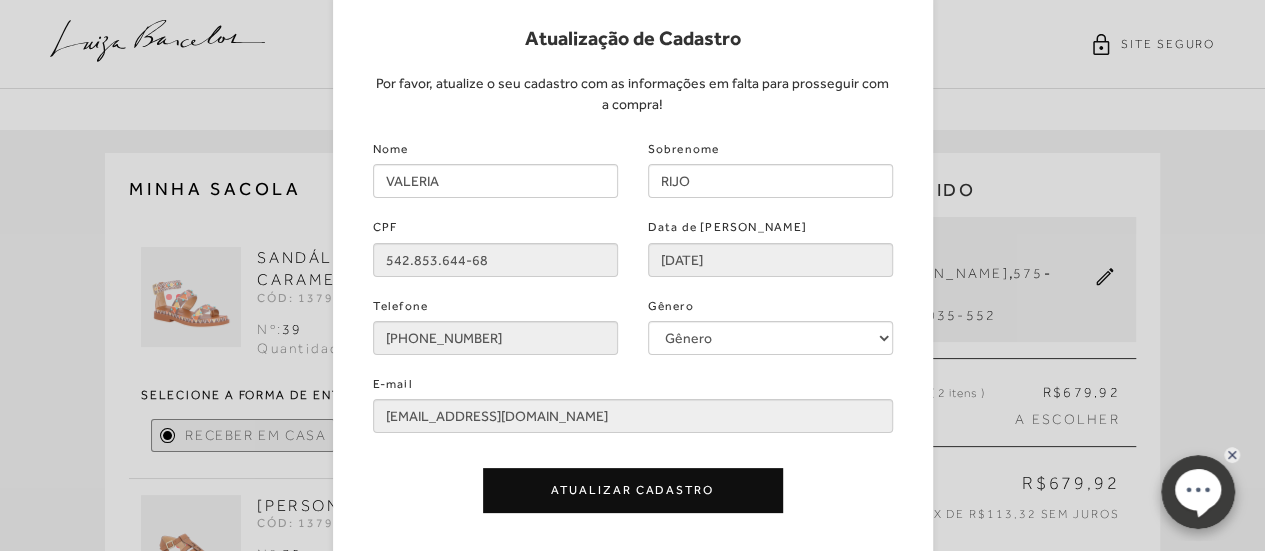 click on "Atualizar Cadastro" at bounding box center (633, 490) 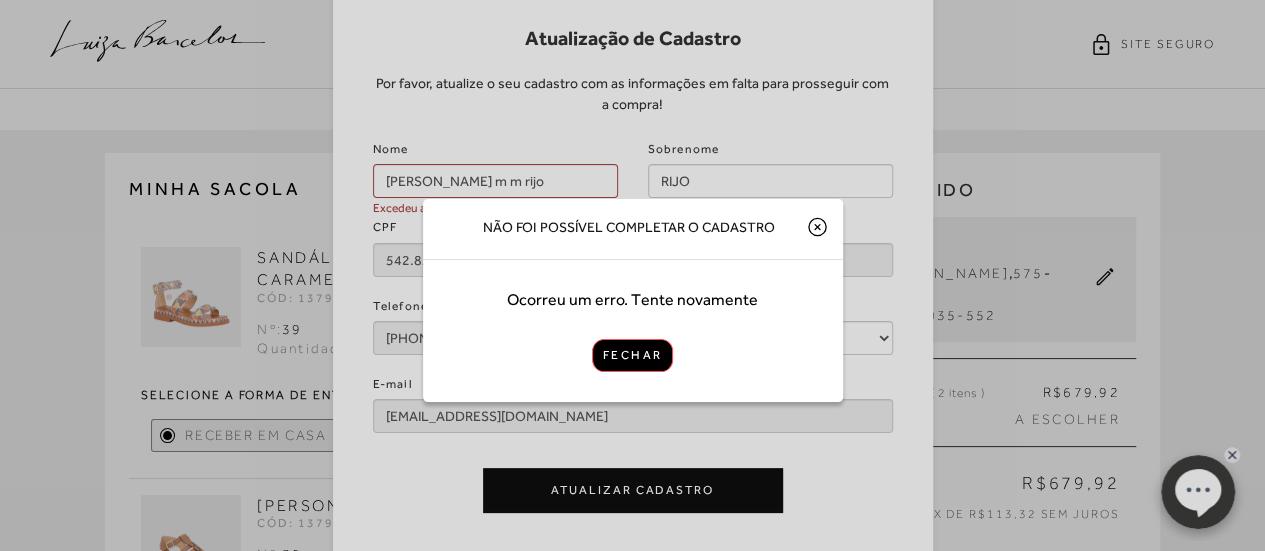 click on "Fechar" at bounding box center (632, 355) 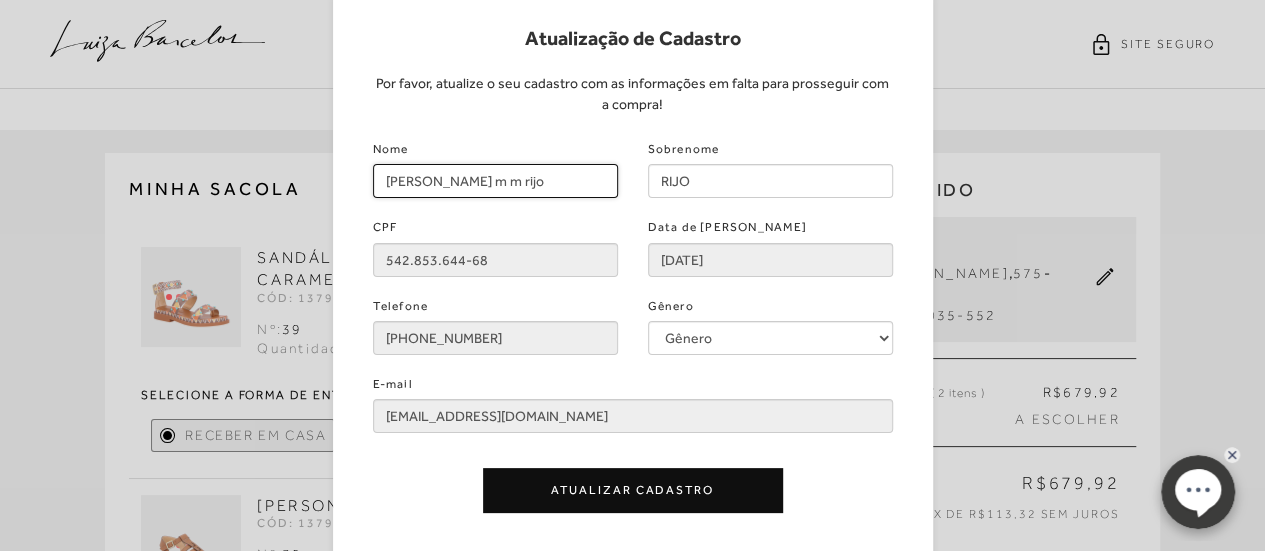 drag, startPoint x: 524, startPoint y: 170, endPoint x: 58, endPoint y: 133, distance: 467.46658 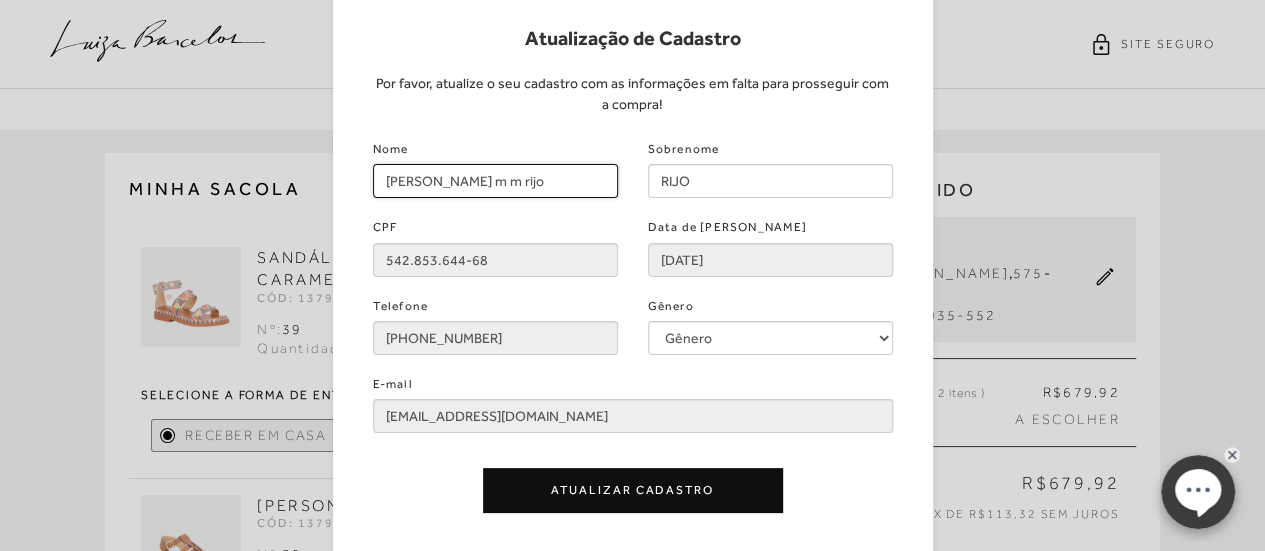 click on "Atualização de Cadastro
Por favor, atualize o seu cadastro com as informações em falta para prosseguir com a compra!
Nome
Valeria m m rijo
Sobrenome
RIJO
CPF
542.853.644-68
Data de Nascimento
[DATE]
Telefone
[PHONE_NUMBER]
Gênero
Gênero Feminino Masculino
E-mail
[EMAIL_ADDRESS][DOMAIN_NAME]
Atualizar Cadastro" at bounding box center (632, 275) 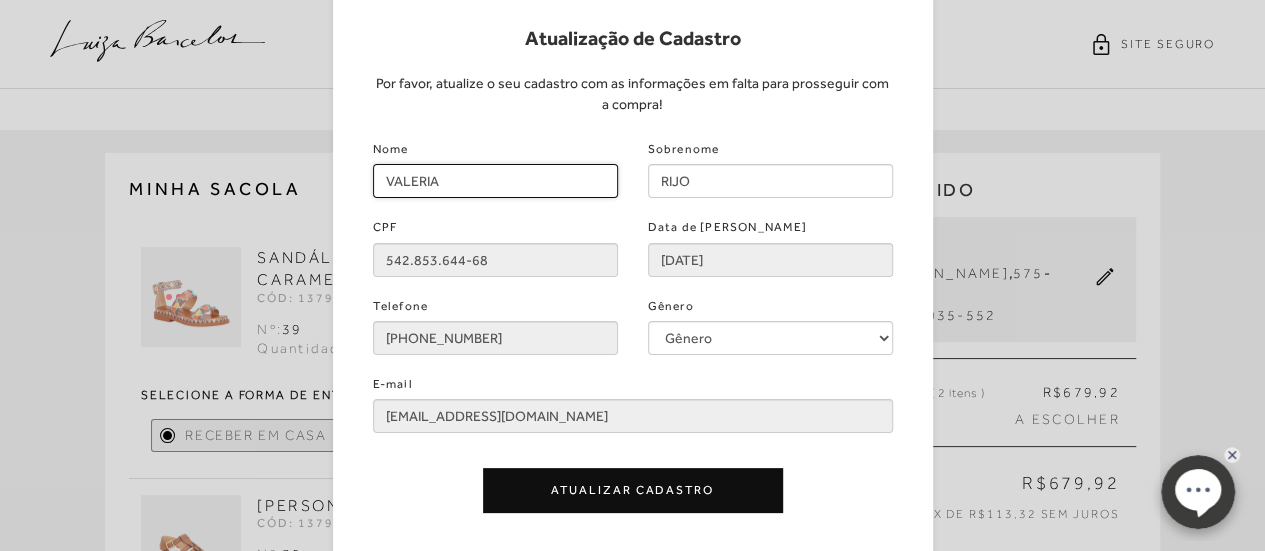 type on "VALERIA" 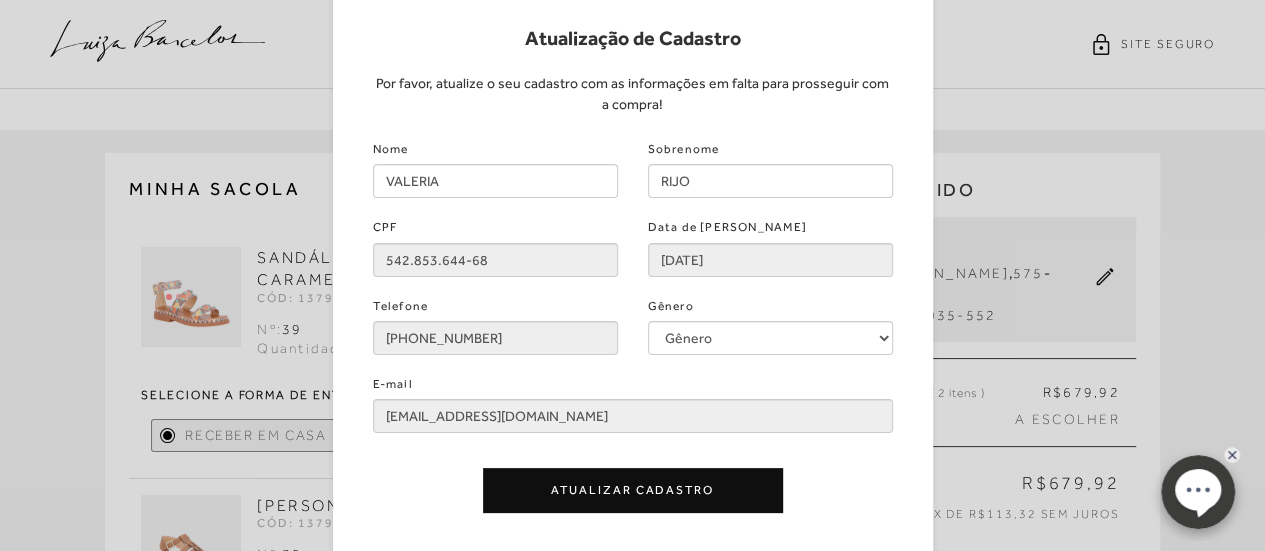 click on "Atualizar Cadastro" at bounding box center (633, 490) 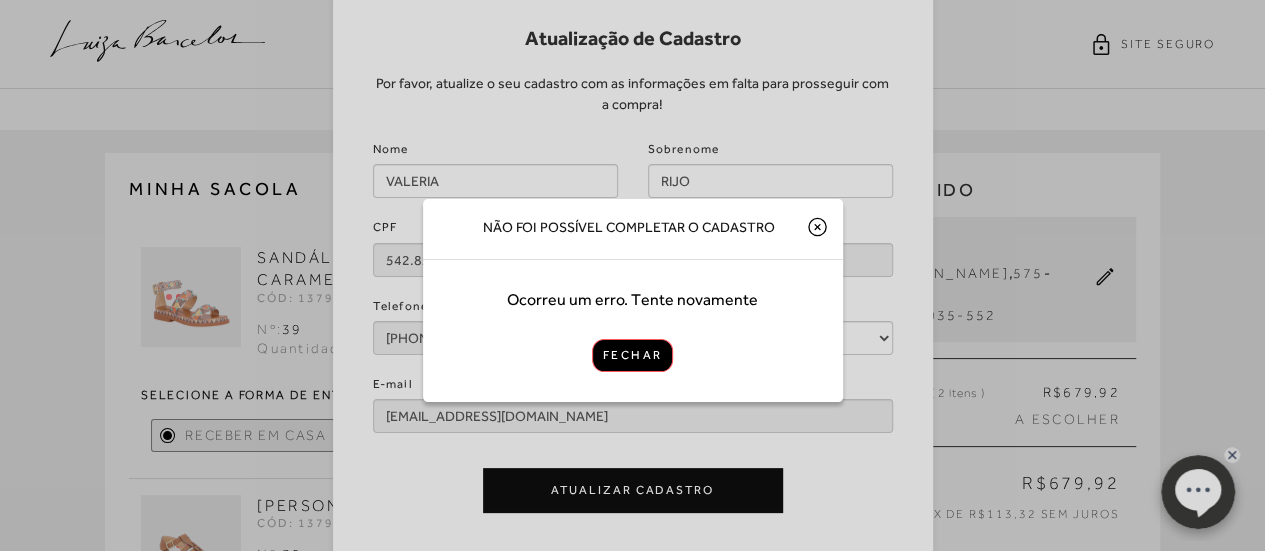 click on "Fechar" at bounding box center (632, 355) 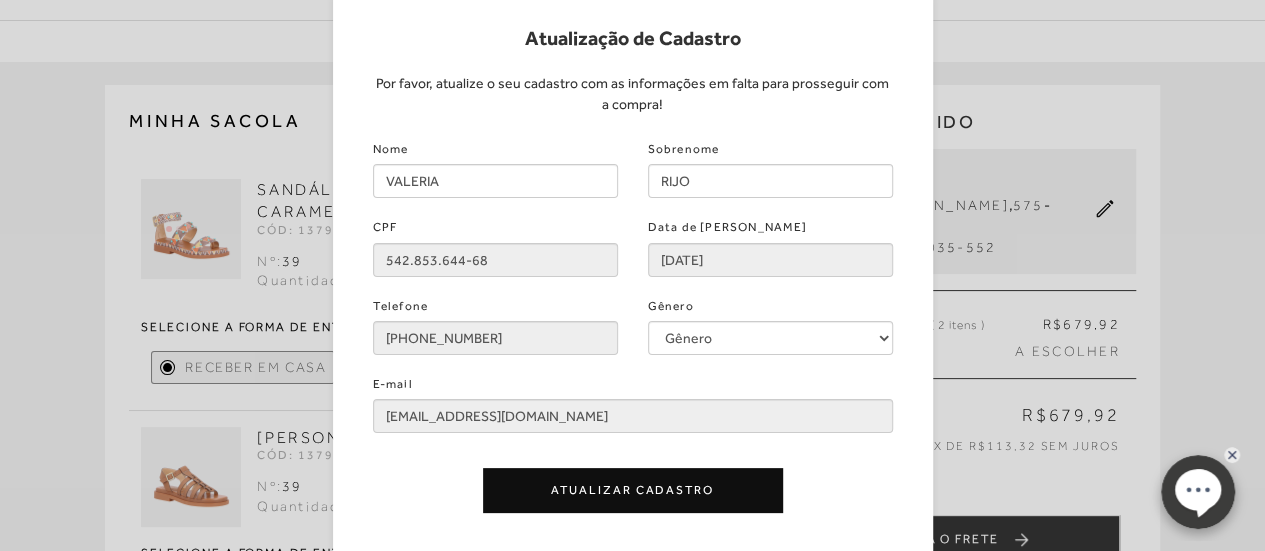 scroll, scrollTop: 100, scrollLeft: 0, axis: vertical 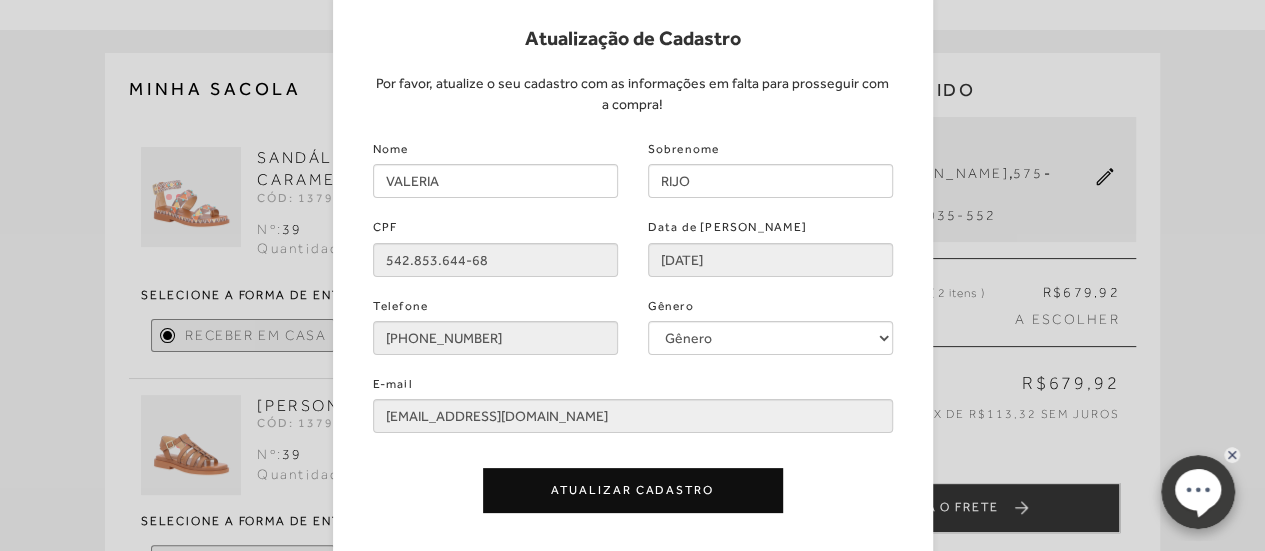 click on "Atualização de Cadastro
Por favor, atualize o seu cadastro com as informações em falta para prosseguir com a compra!
Nome
[PERSON_NAME]
Sobrenome
RIJO
CPF
542.853.644-68
Data de Nascimento
[DATE]
Telefone
[PHONE_NUMBER]
Gênero
Gênero Feminino Masculino
E-mail
[EMAIL_ADDRESS][DOMAIN_NAME]
Atualizar Cadastro" at bounding box center (632, 275) 